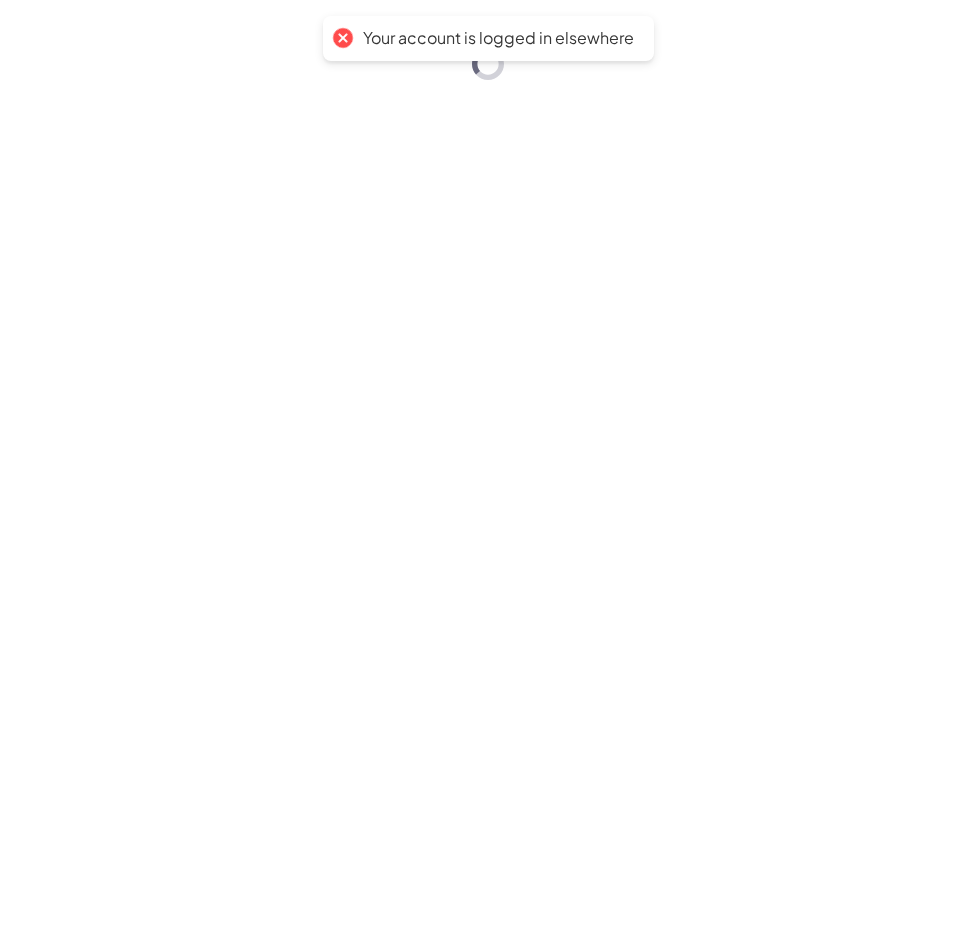 scroll, scrollTop: 0, scrollLeft: 0, axis: both 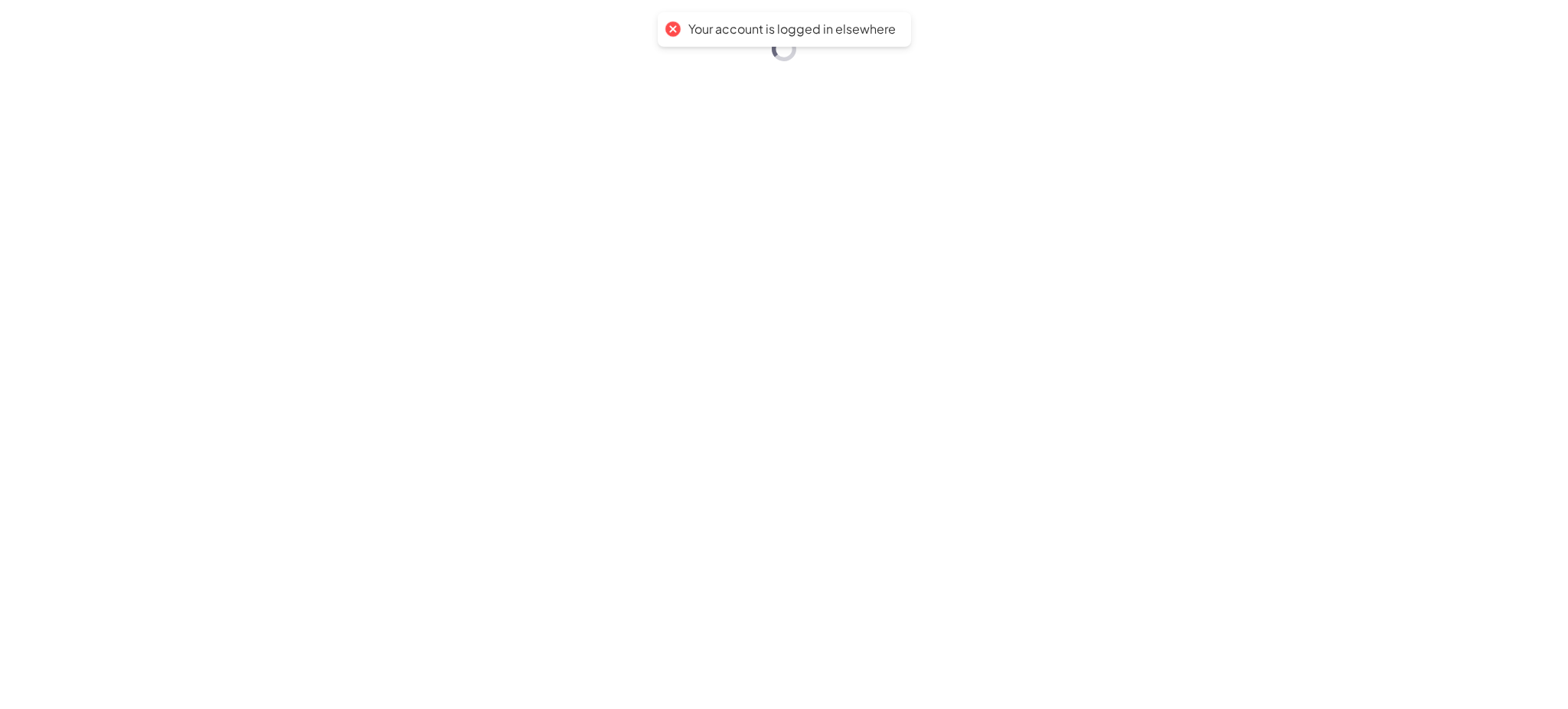 drag, startPoint x: 583, startPoint y: 249, endPoint x: 645, endPoint y: 123, distance: 140.42792 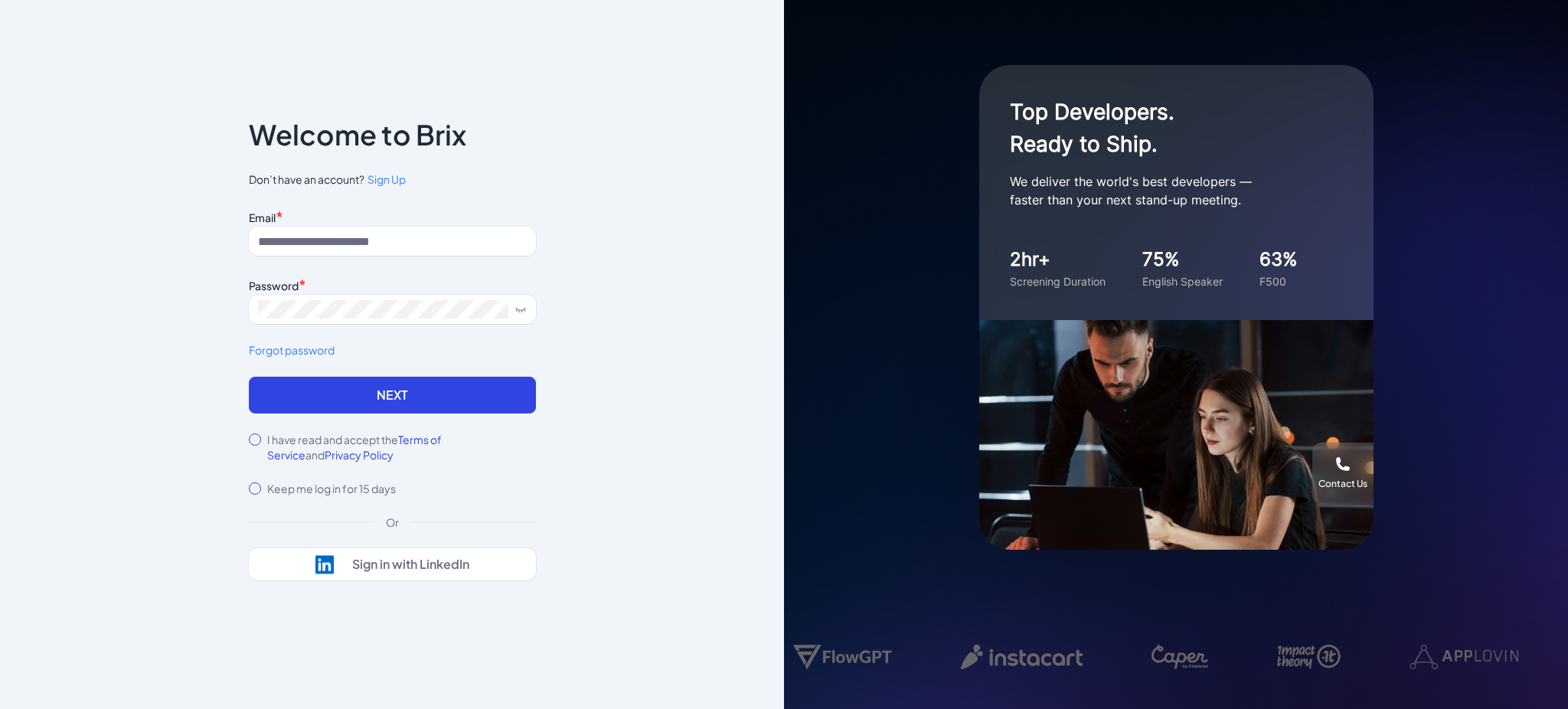 scroll, scrollTop: 0, scrollLeft: 0, axis: both 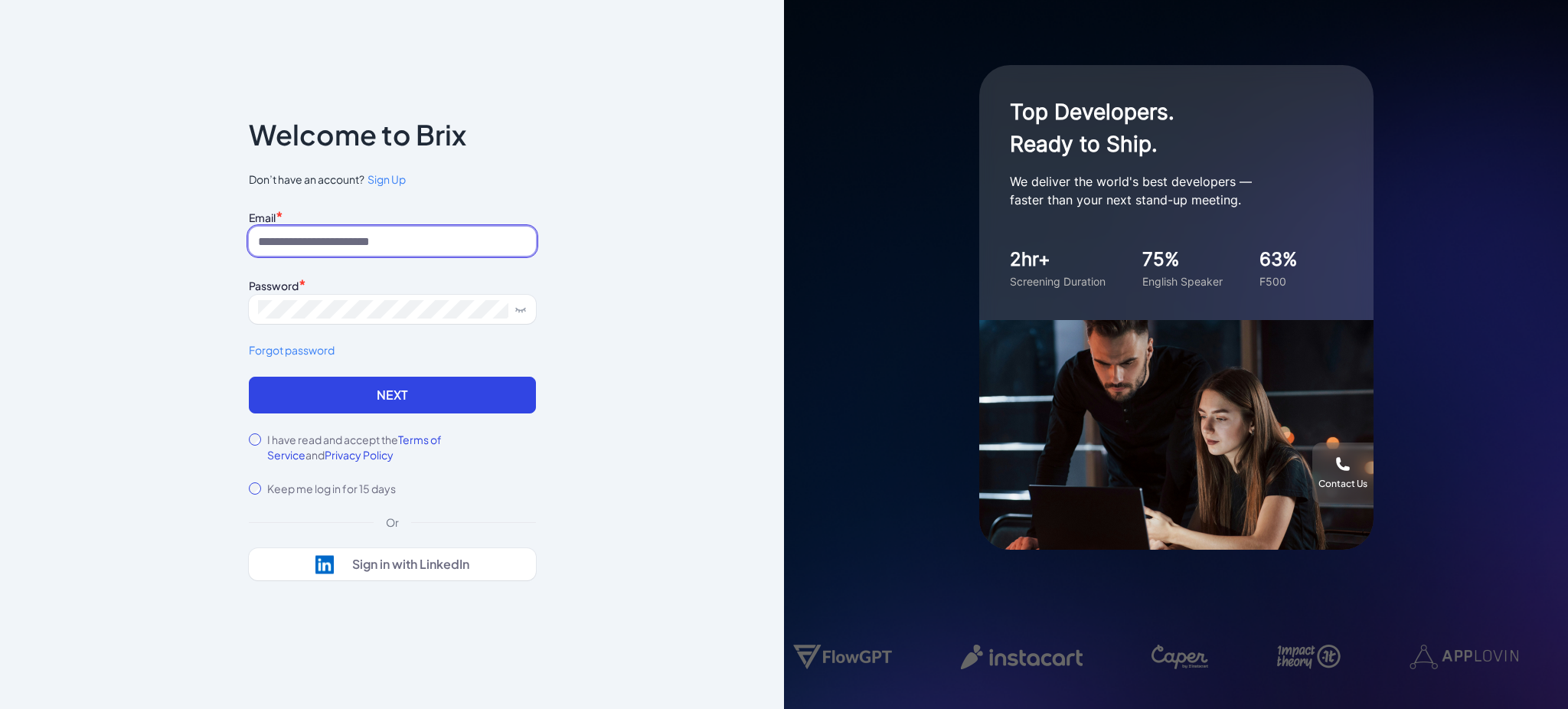 click at bounding box center [392, 241] 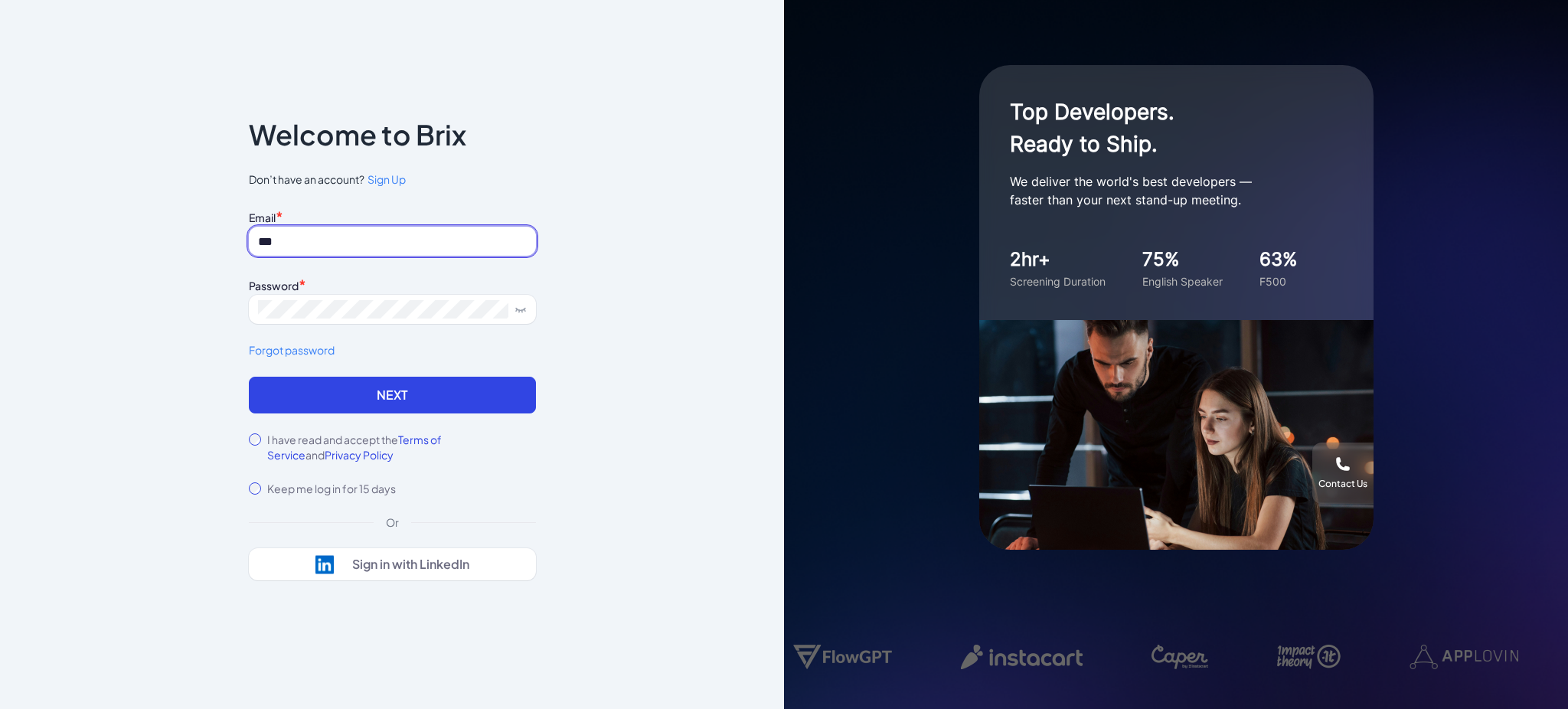 type on "**********" 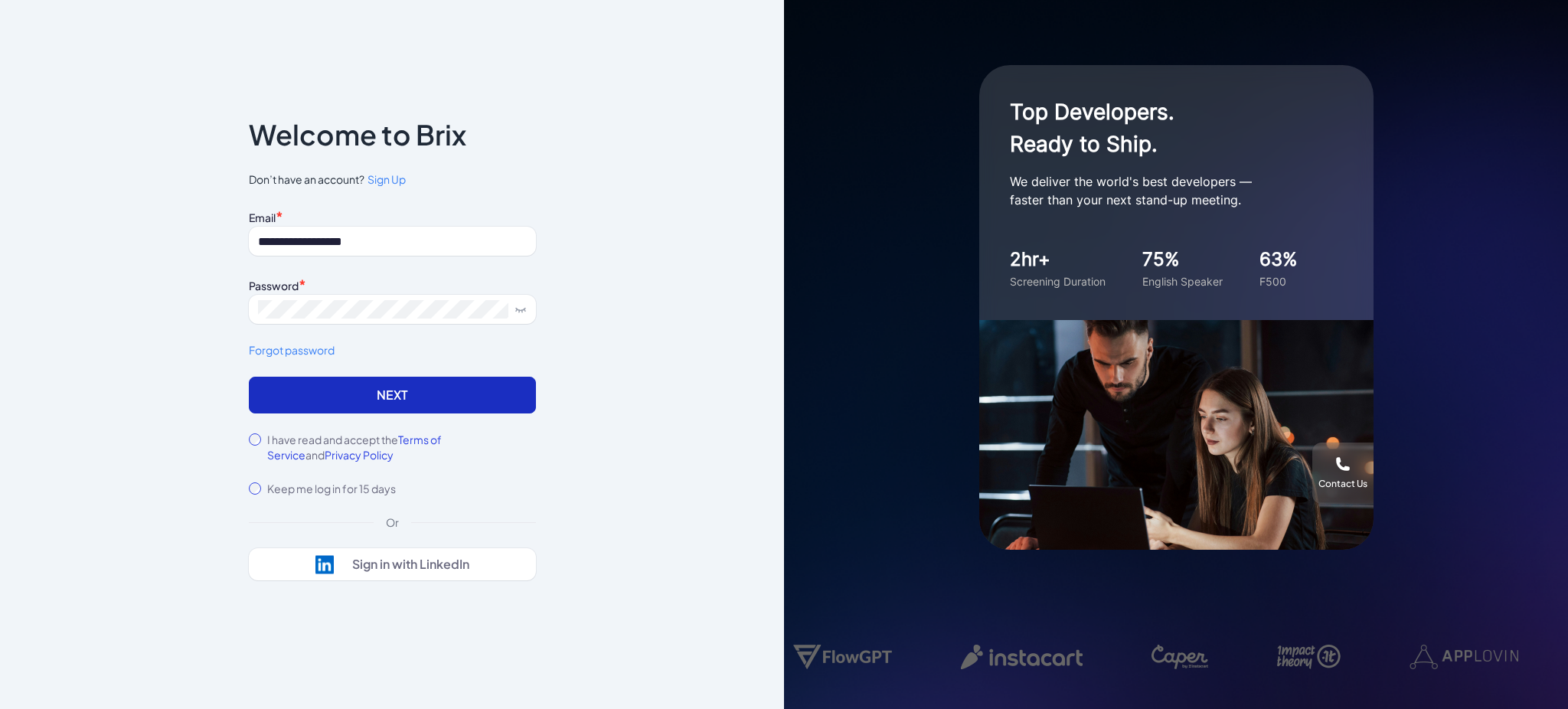click on "Next" at bounding box center (392, 395) 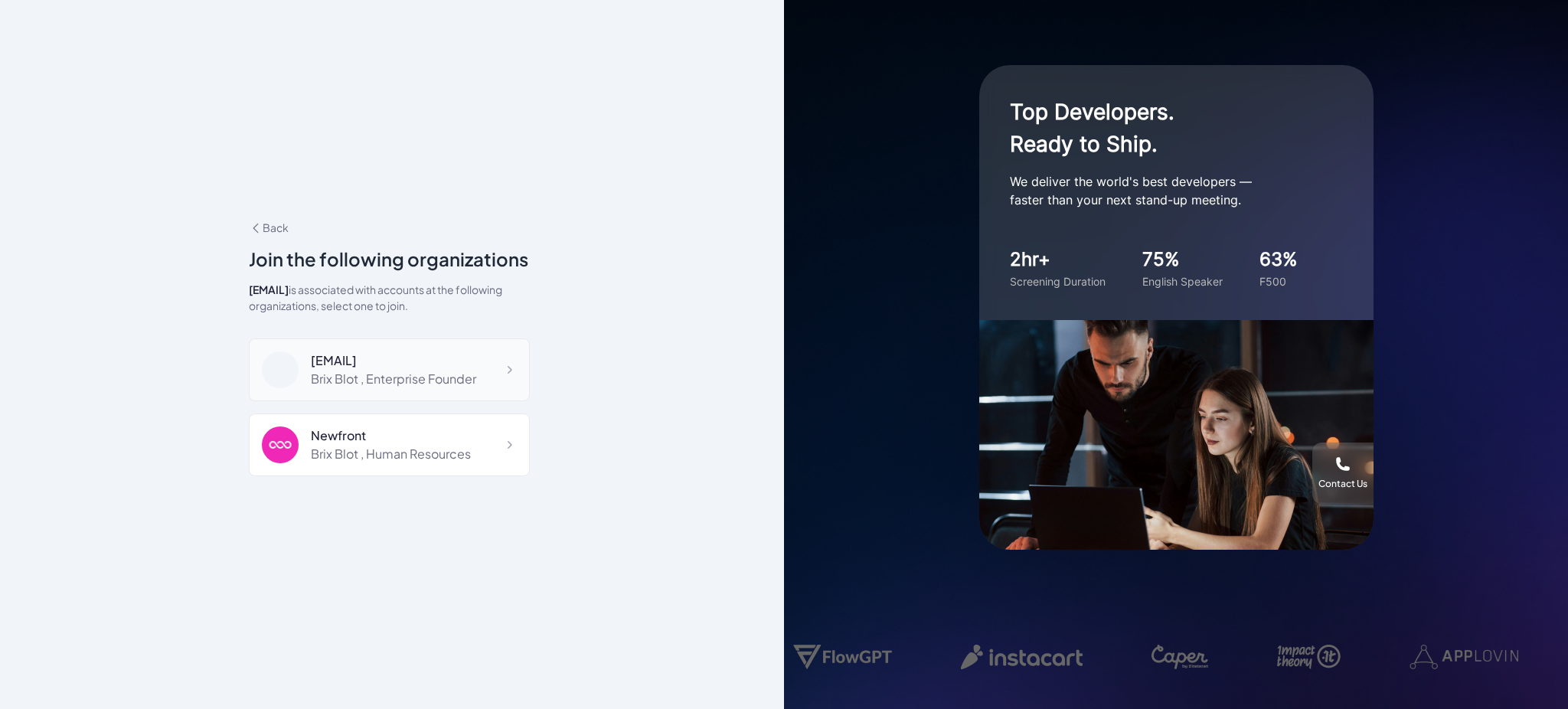 click on "[EMAIL]" at bounding box center (394, 361) 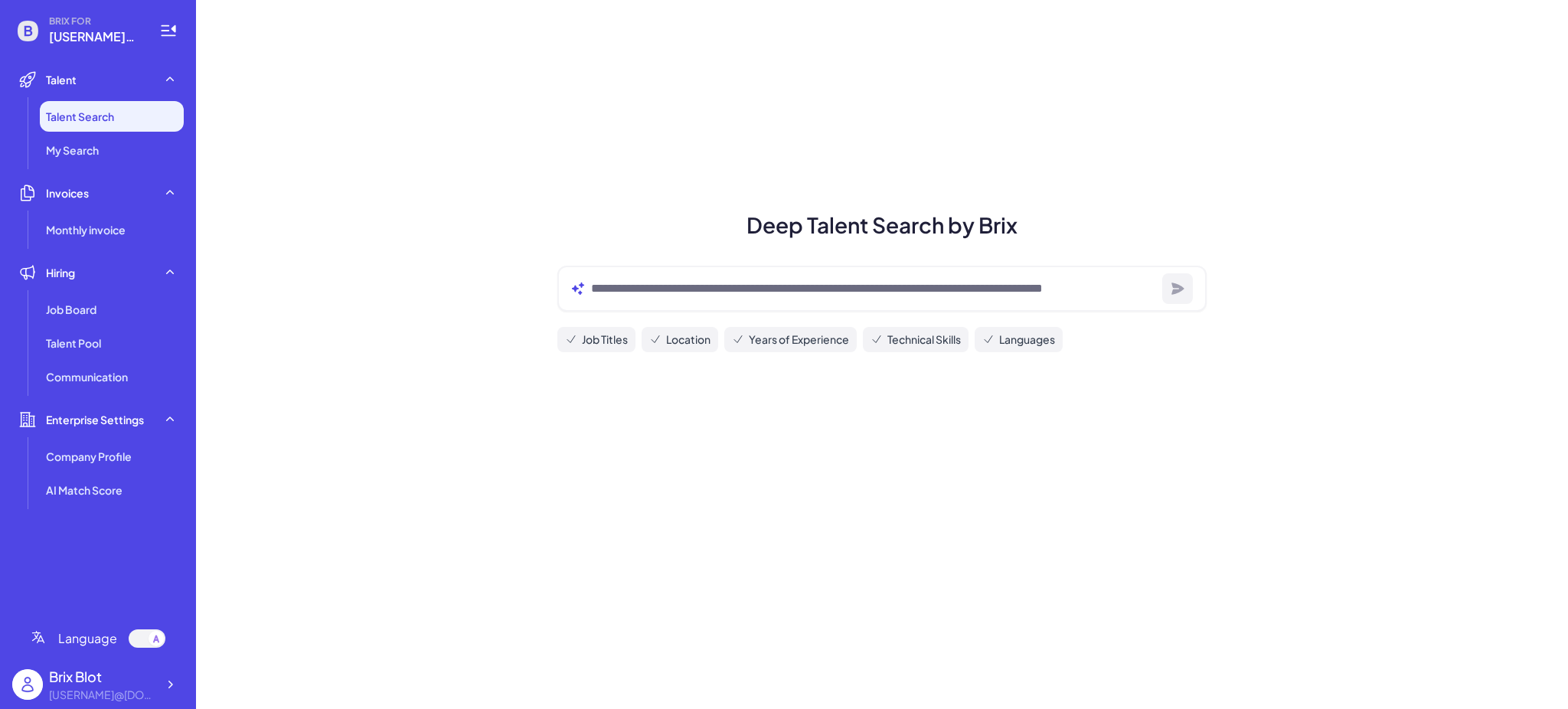 scroll, scrollTop: 0, scrollLeft: 0, axis: both 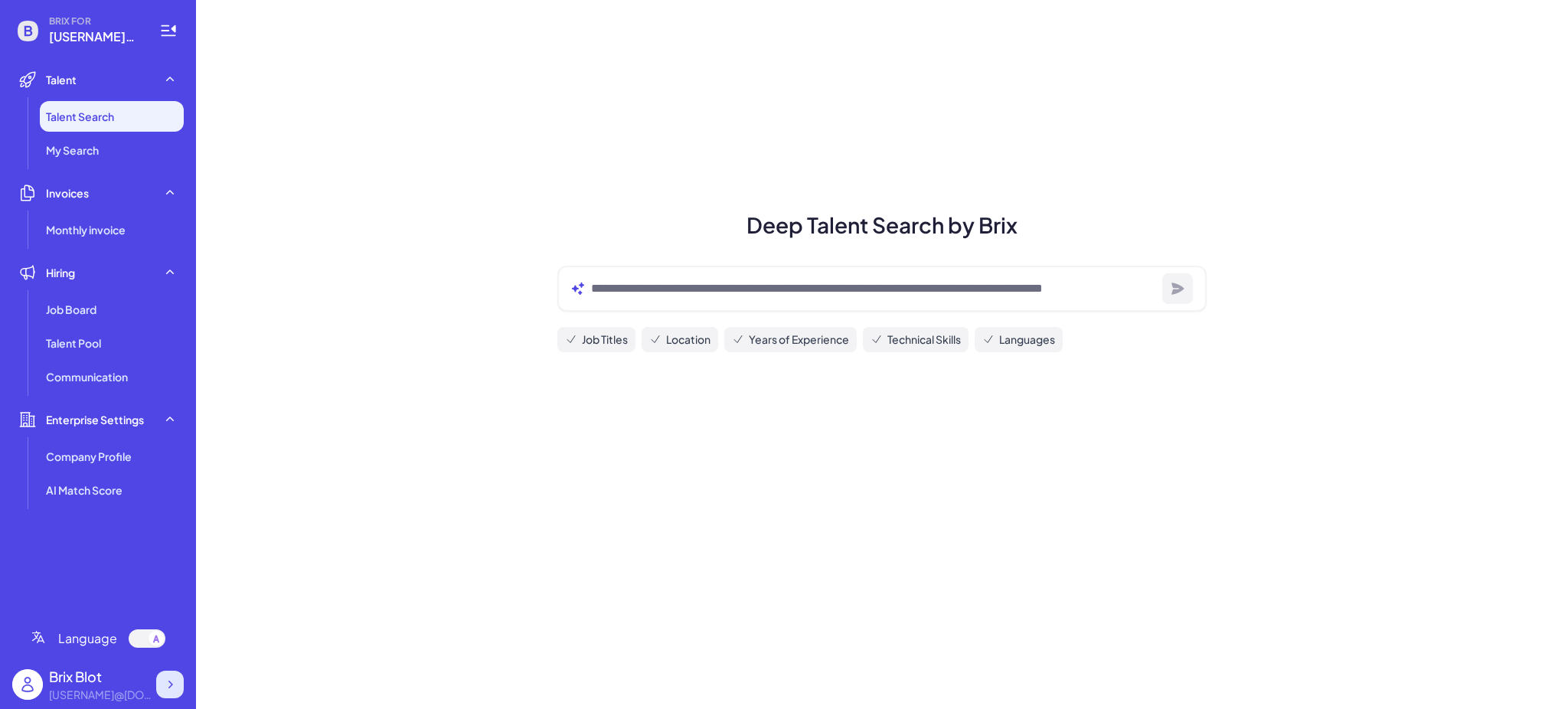 click 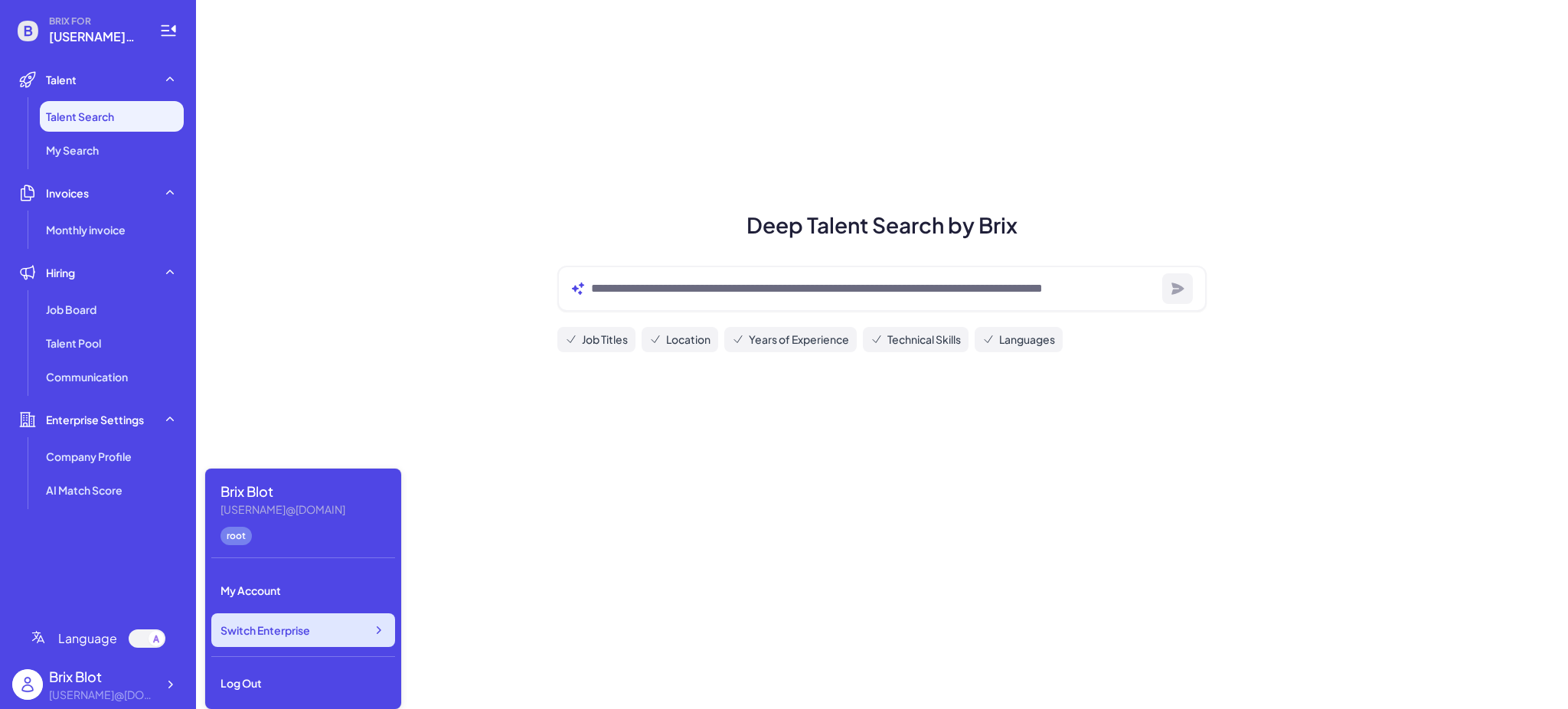 click on "Switch Enterprise" at bounding box center (303, 630) 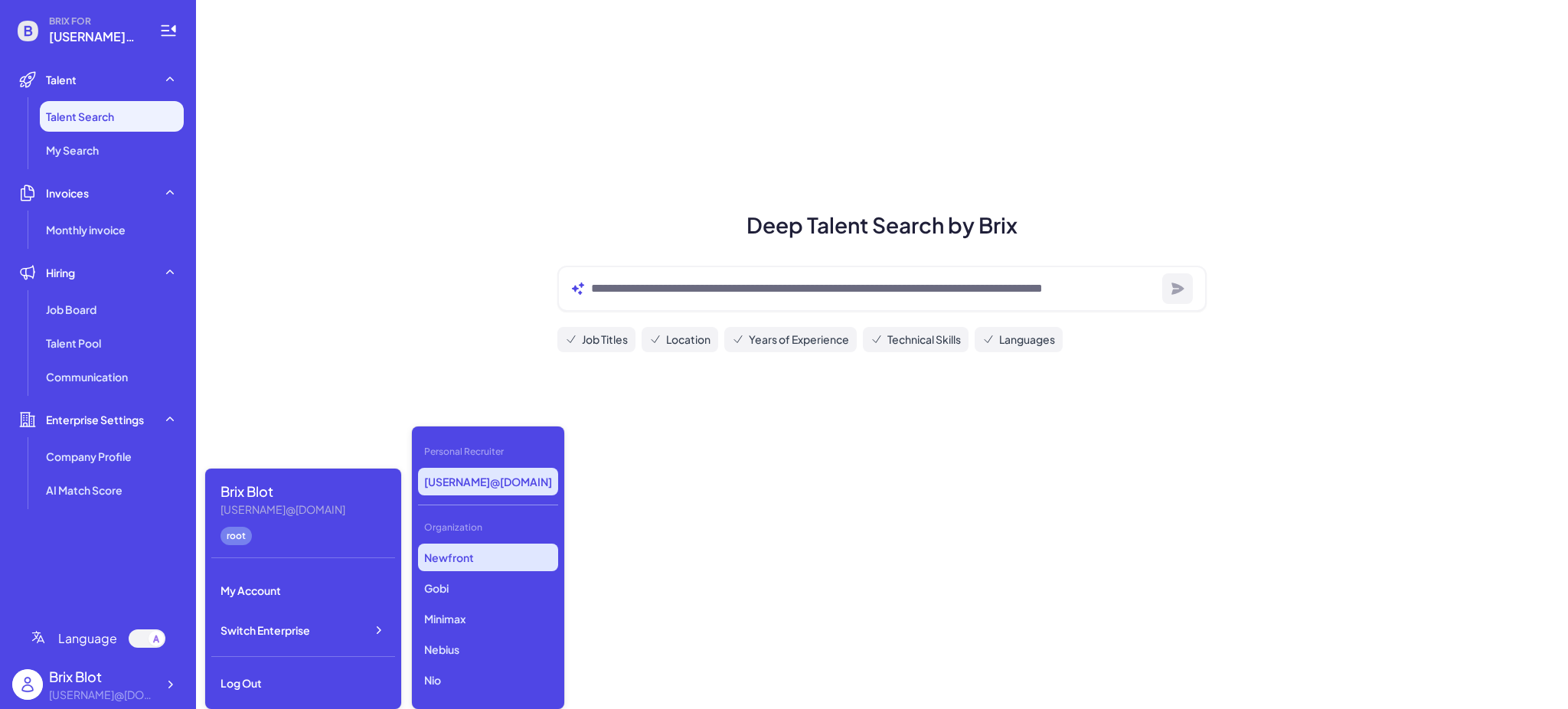 click on "Newfront" at bounding box center [488, 557] 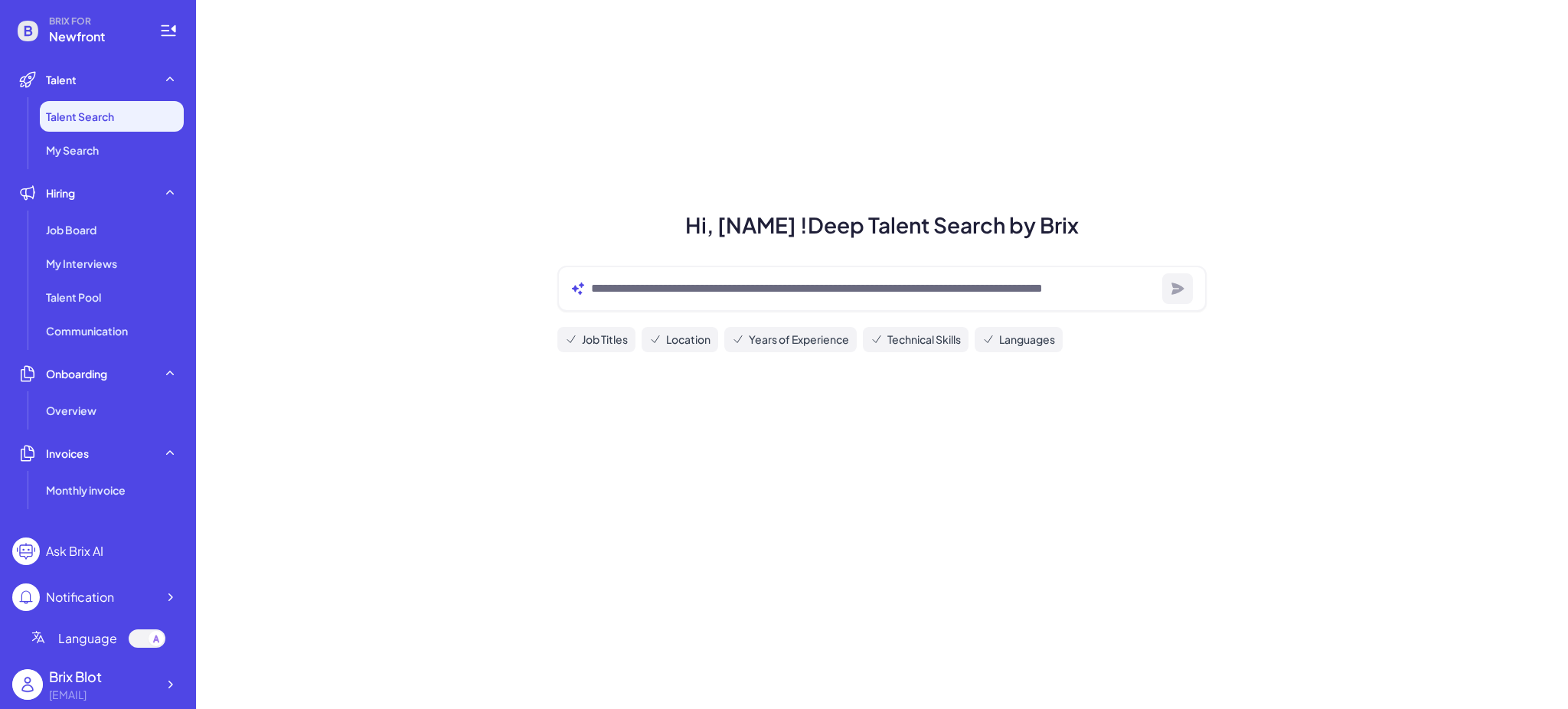 scroll, scrollTop: 0, scrollLeft: 0, axis: both 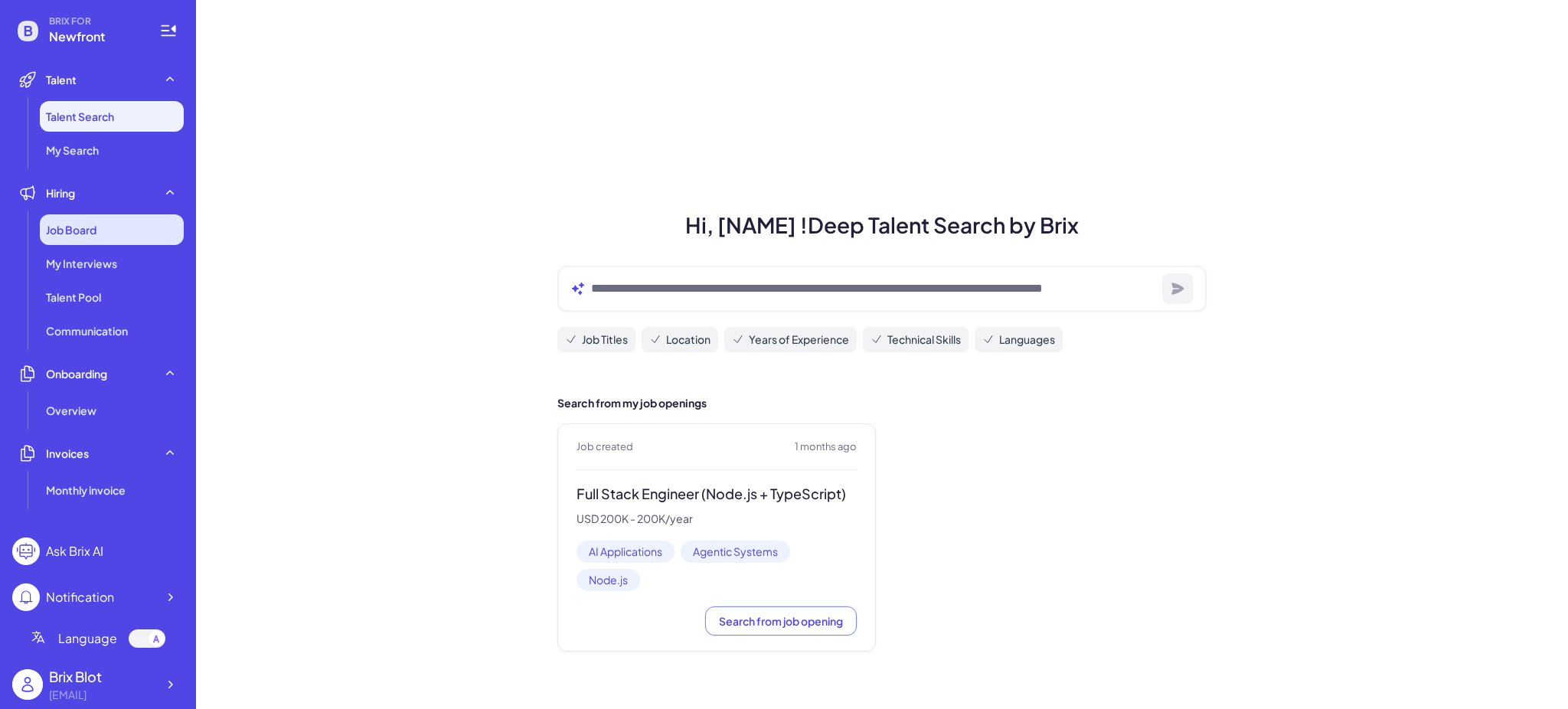 click on "Job Board" at bounding box center (71, 230) 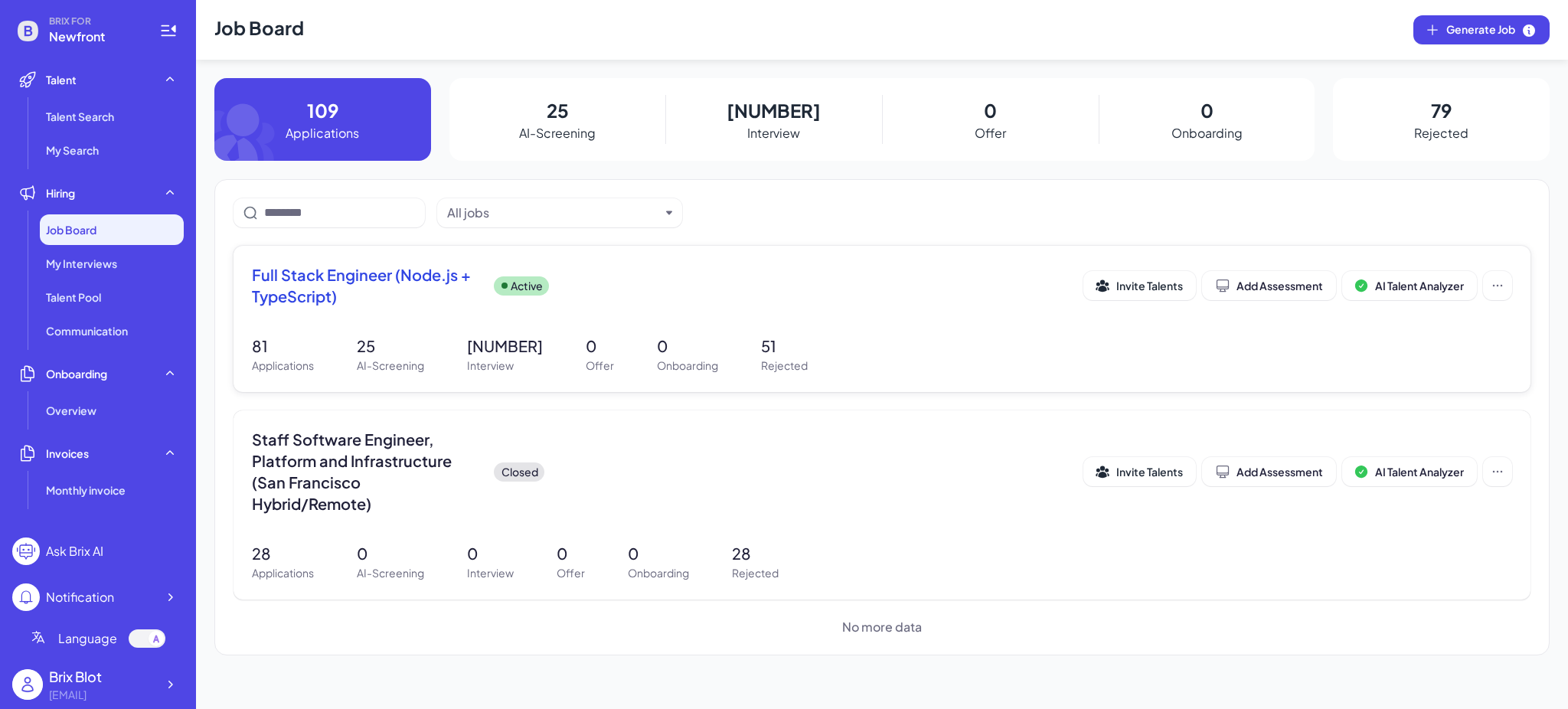 click on "Full Stack Engineer (Node.js + TypeScript)" at bounding box center (367, 286) 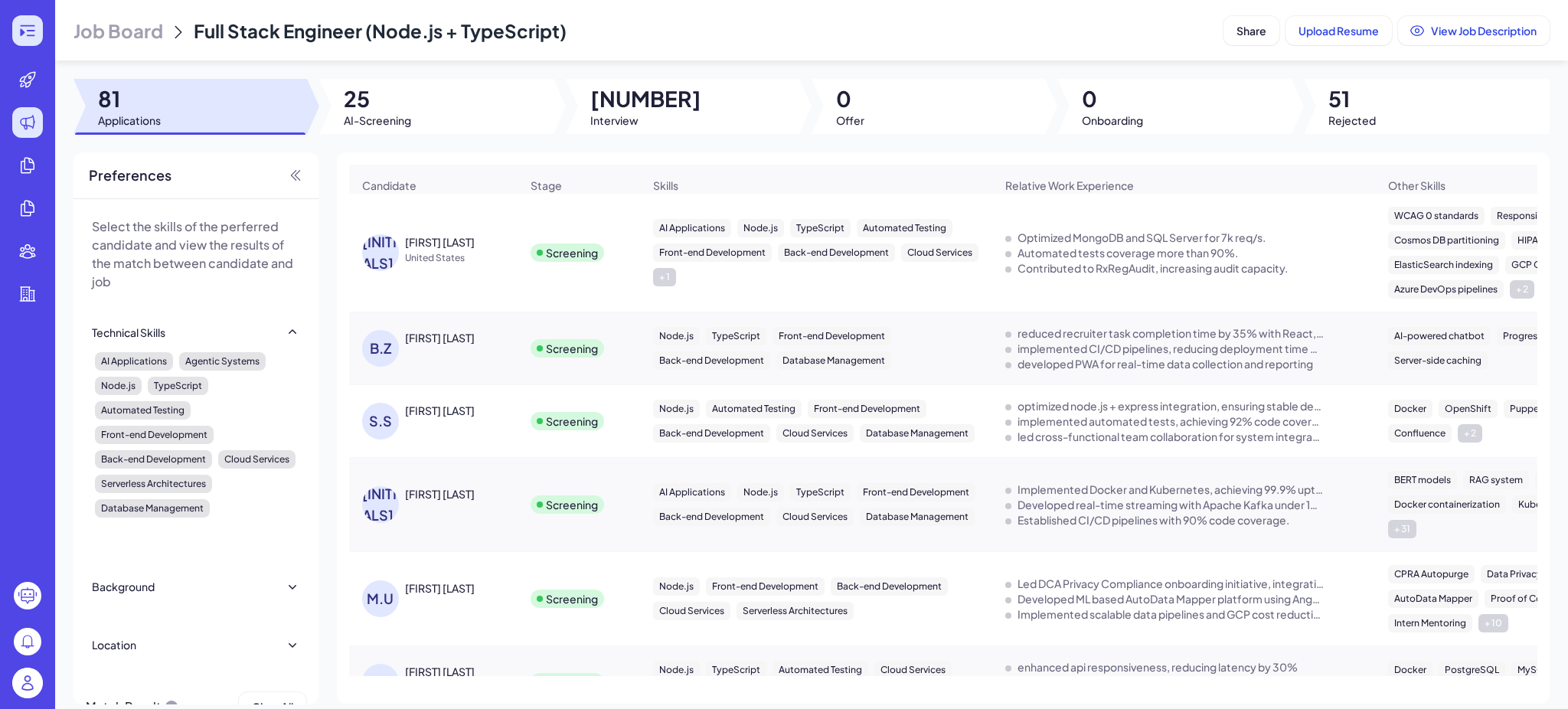 click 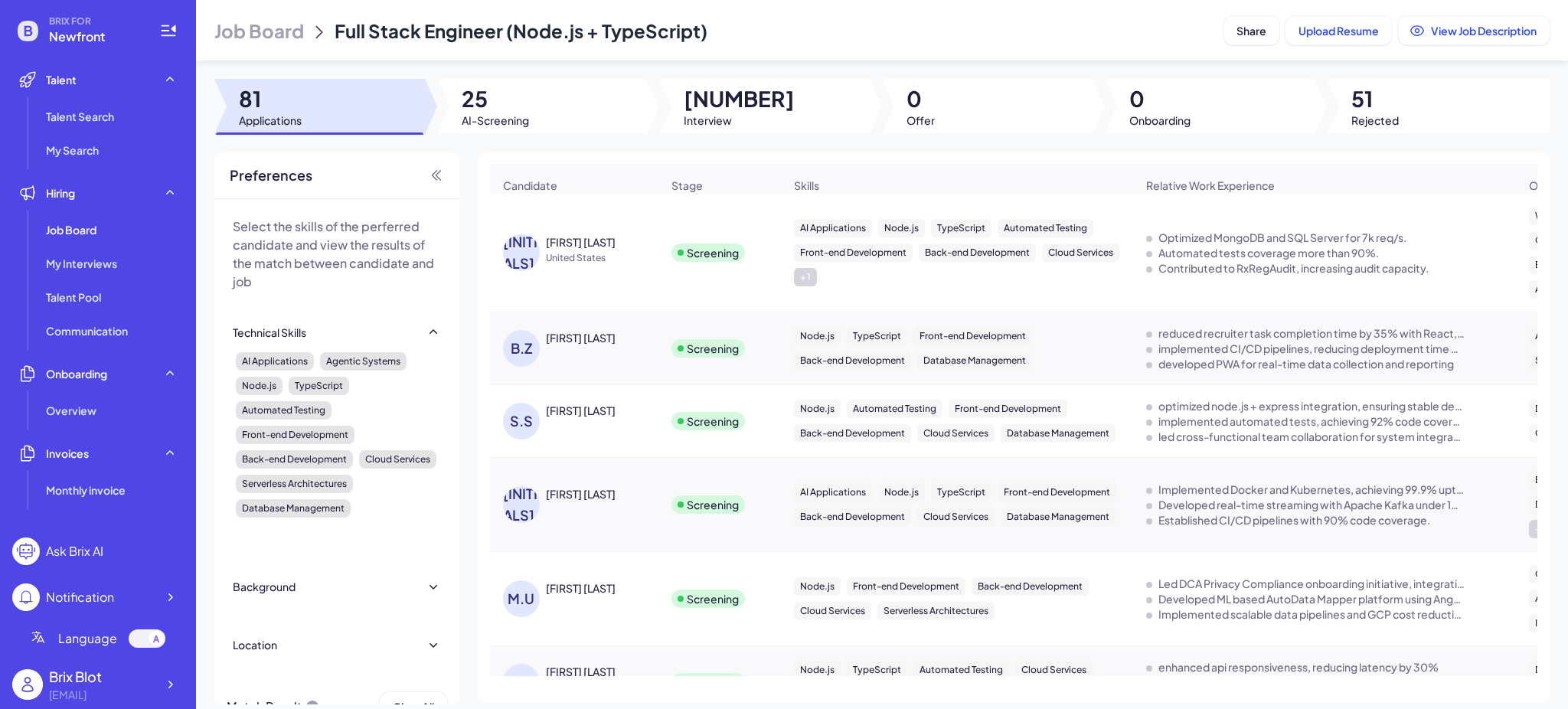 click 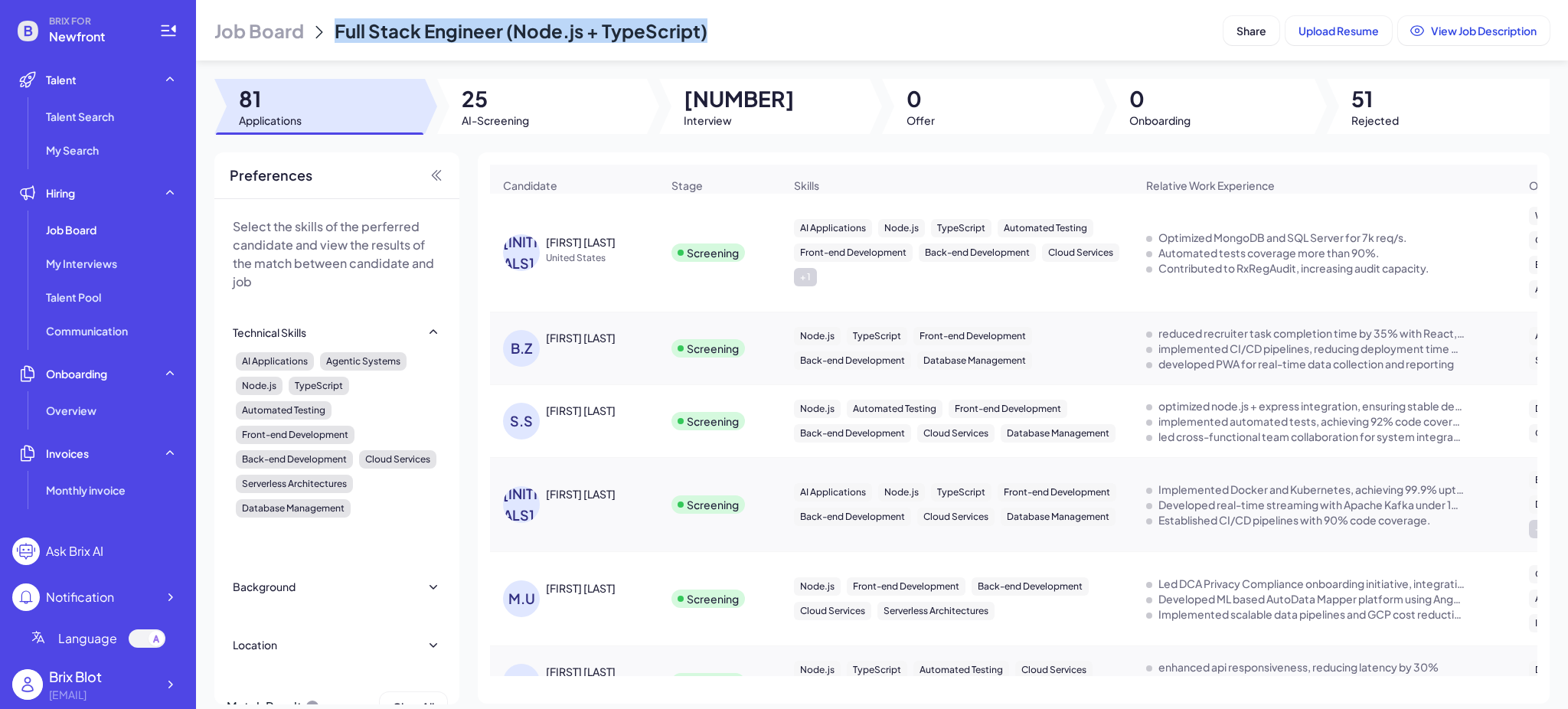 drag, startPoint x: 335, startPoint y: 28, endPoint x: 730, endPoint y: 31, distance: 395.01139 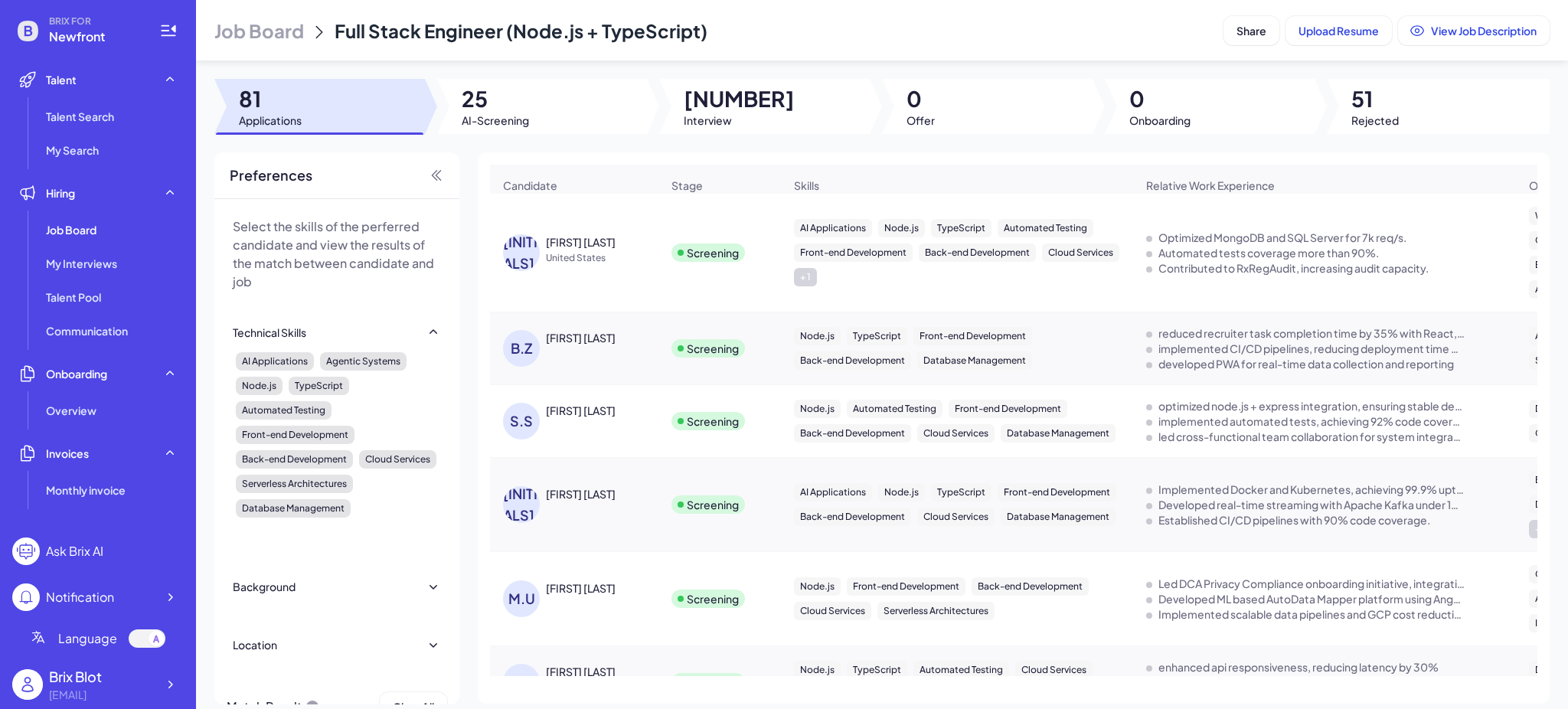 click on "Full Stack Engineer (Node.js + TypeScript)" at bounding box center [521, 31] 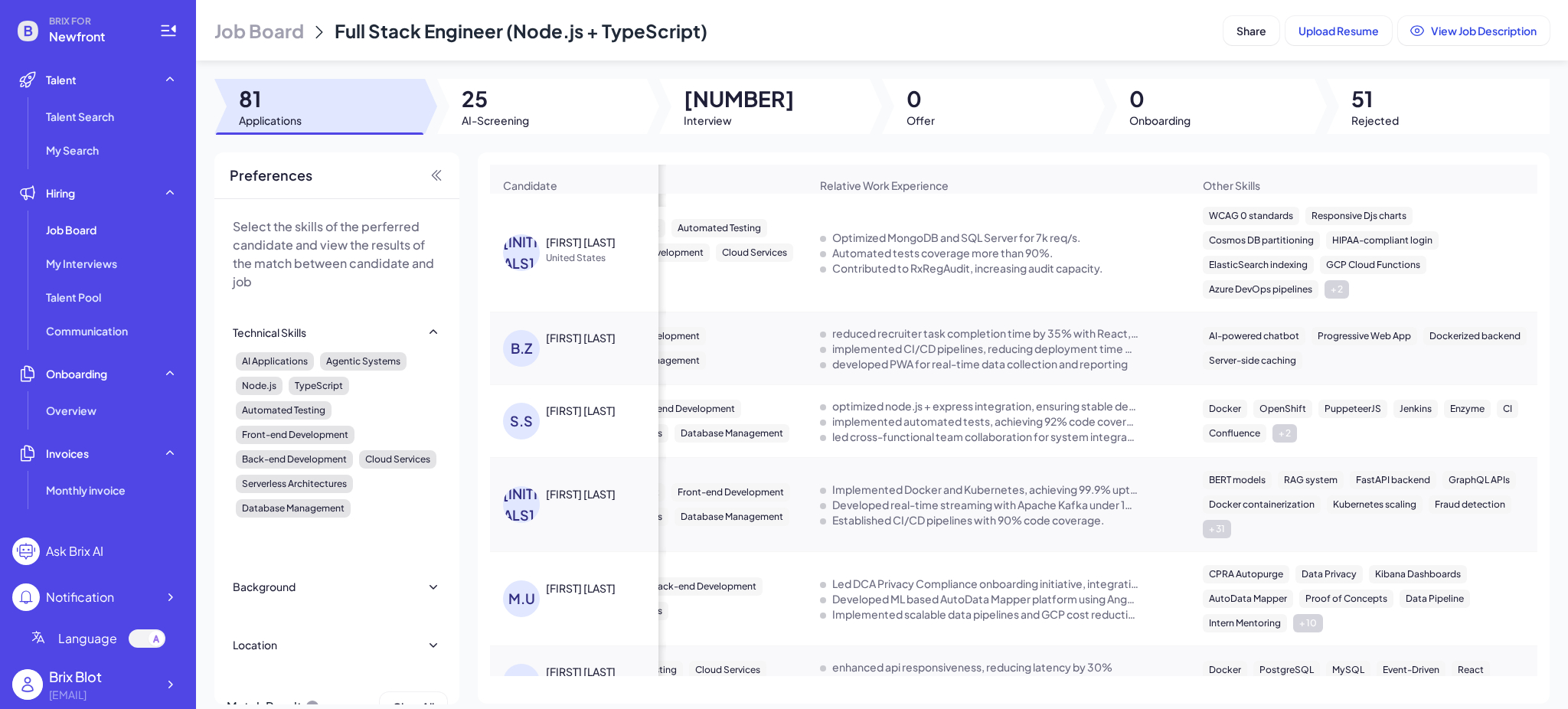 scroll, scrollTop: 0, scrollLeft: 767, axis: horizontal 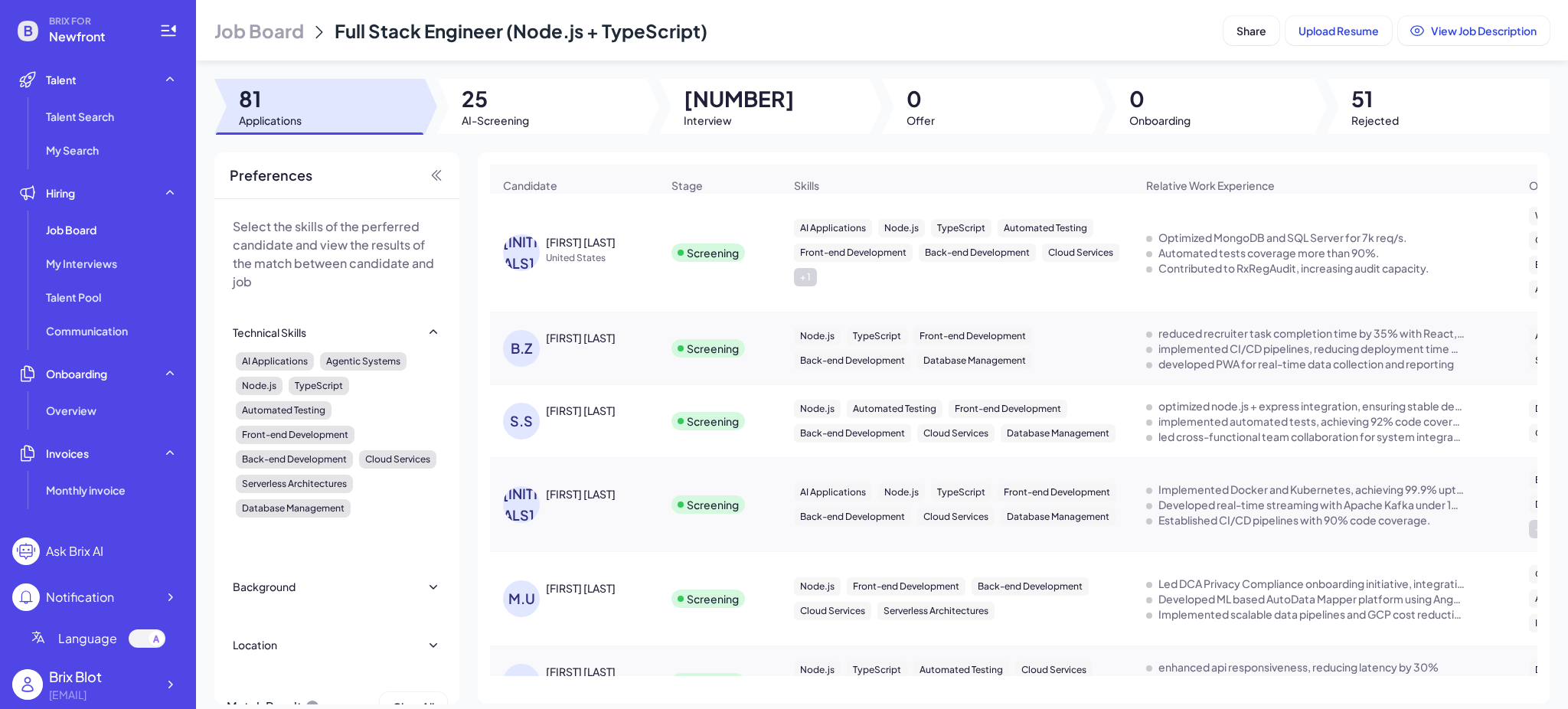 click on "Job Board Full Stack Engineer (Node.js + TypeScript)" at bounding box center [716, 31] 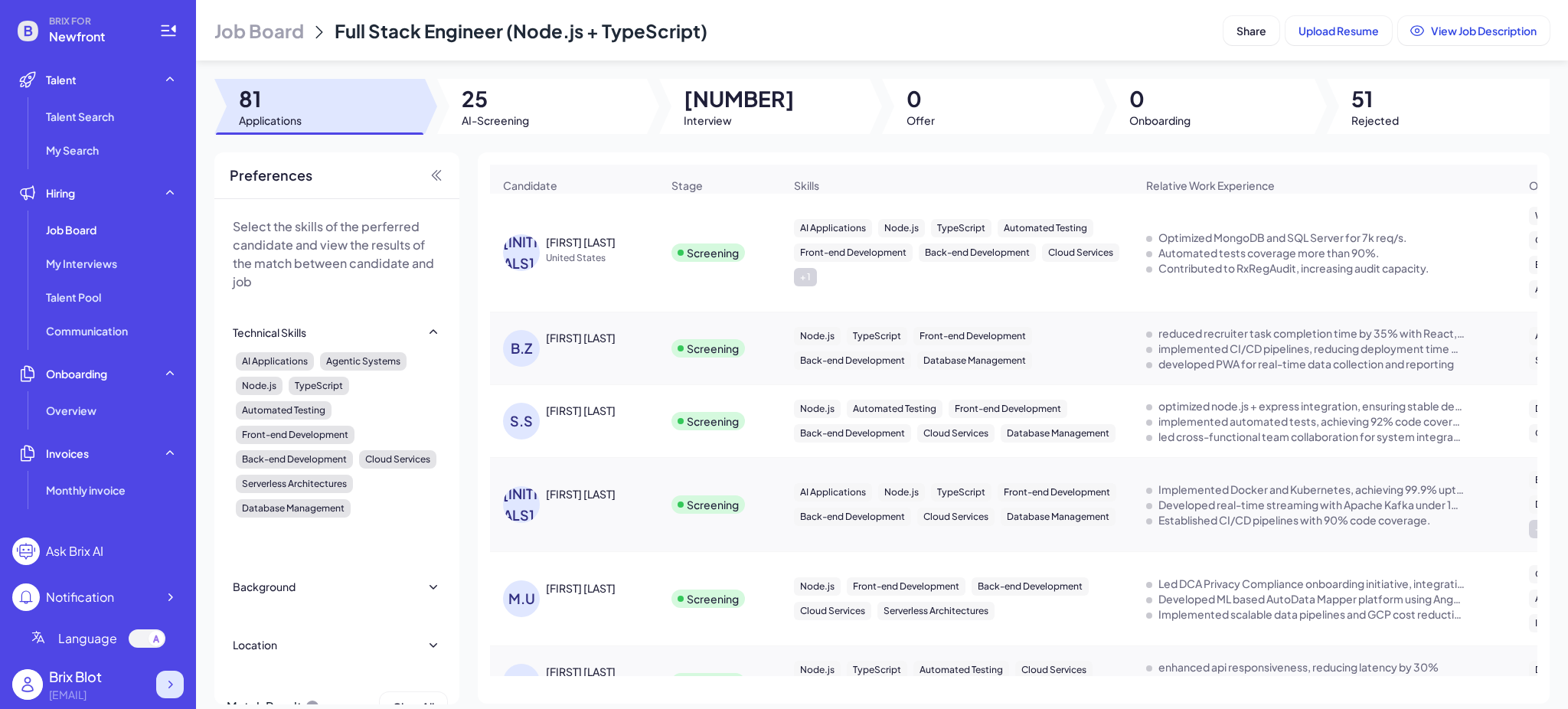 click 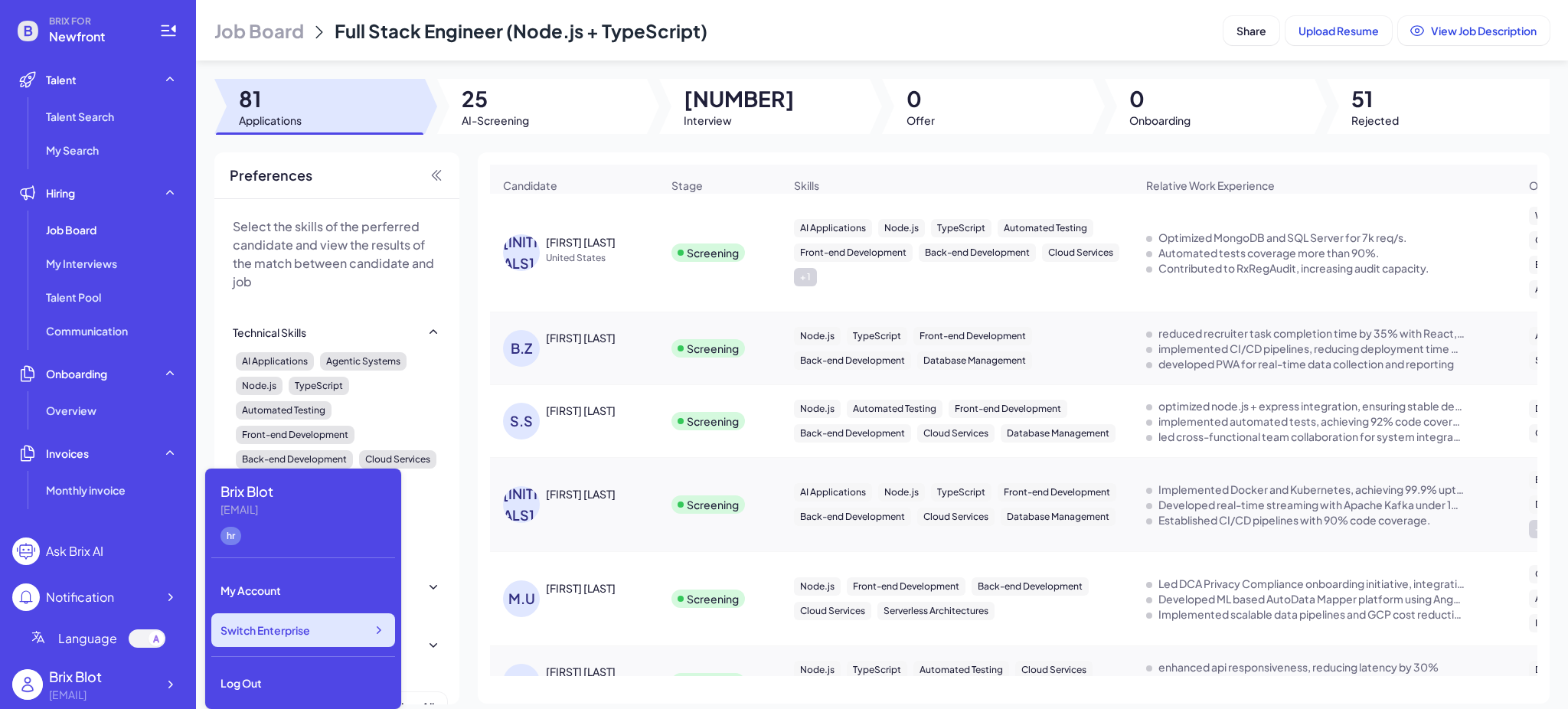 click on "Switch Enterprise" at bounding box center (303, 630) 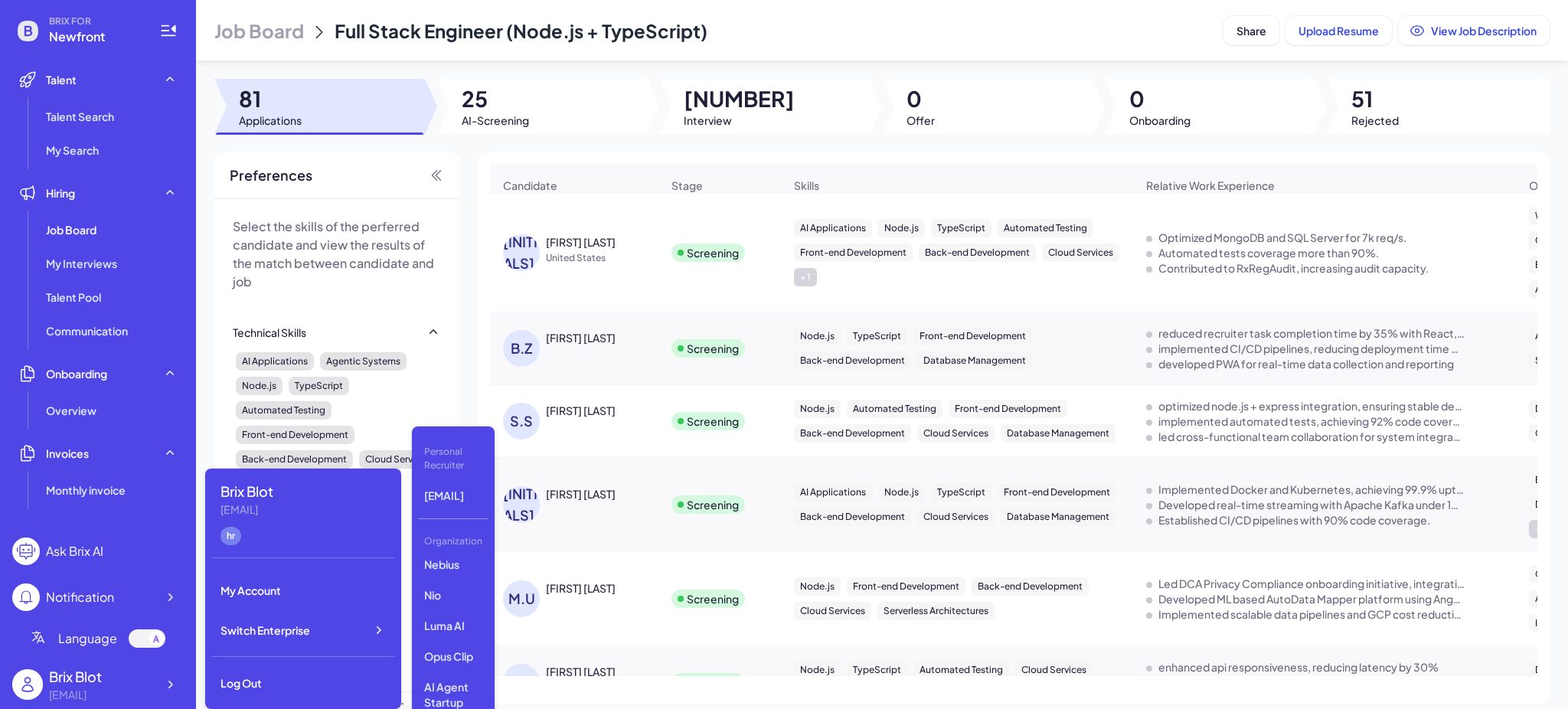 scroll, scrollTop: 180, scrollLeft: 0, axis: vertical 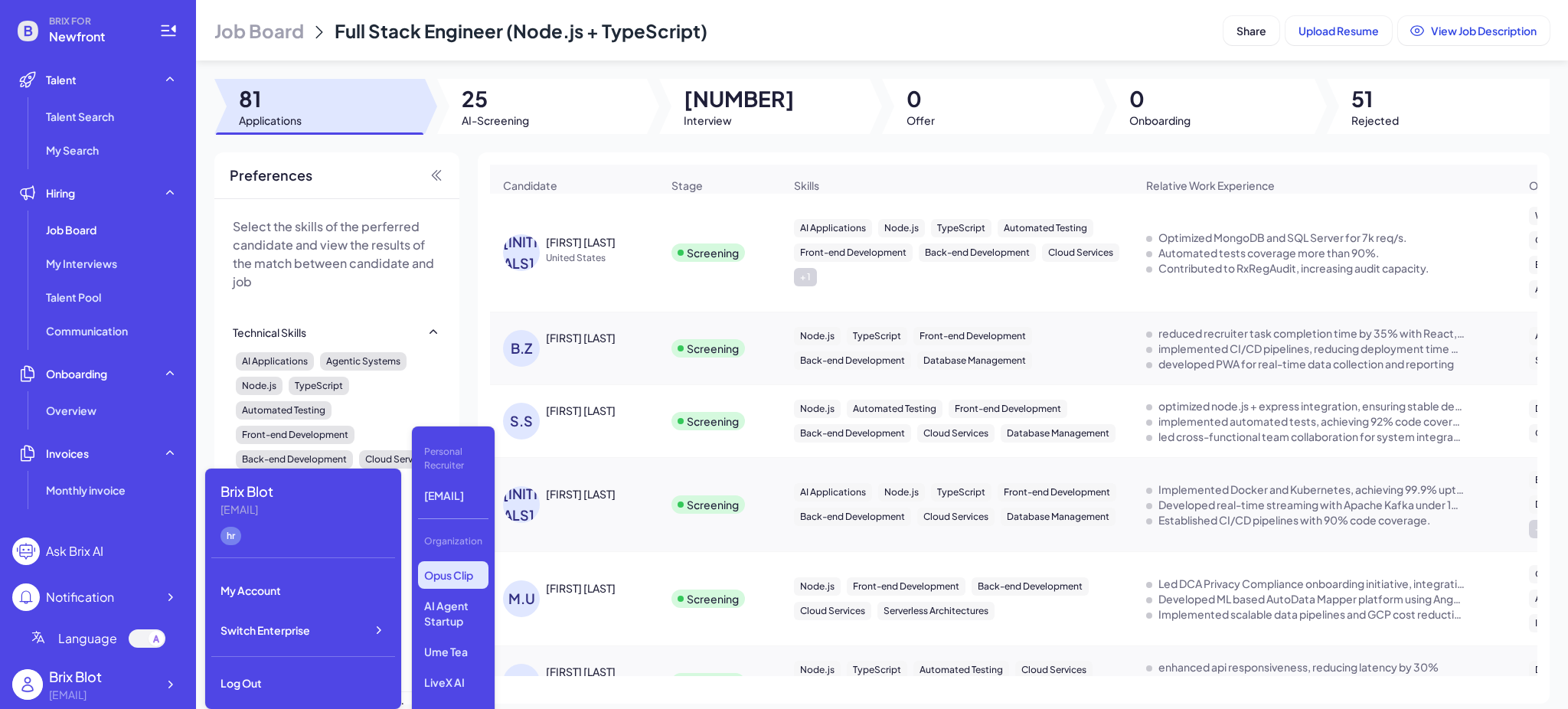 click on "Opus Clip" at bounding box center (453, 575) 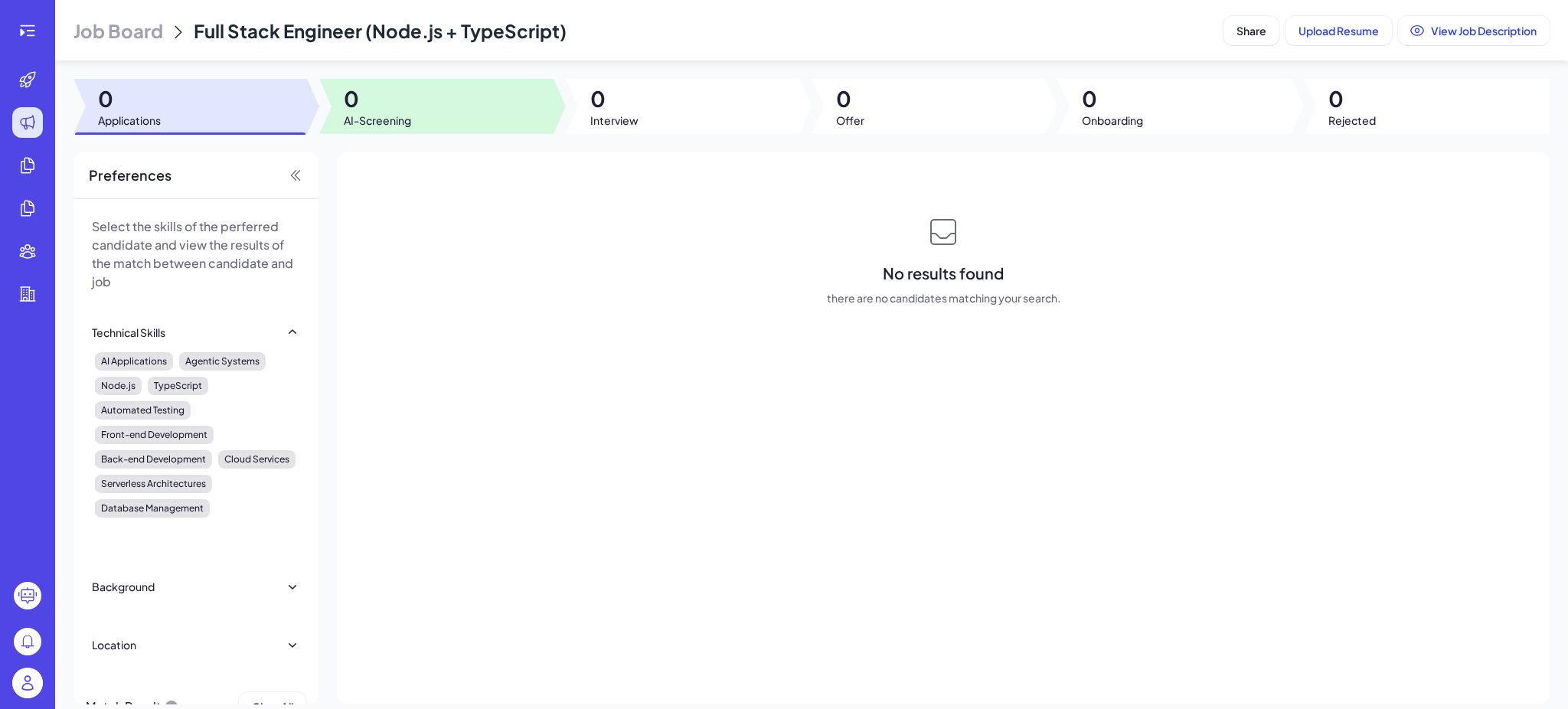 scroll, scrollTop: 0, scrollLeft: 0, axis: both 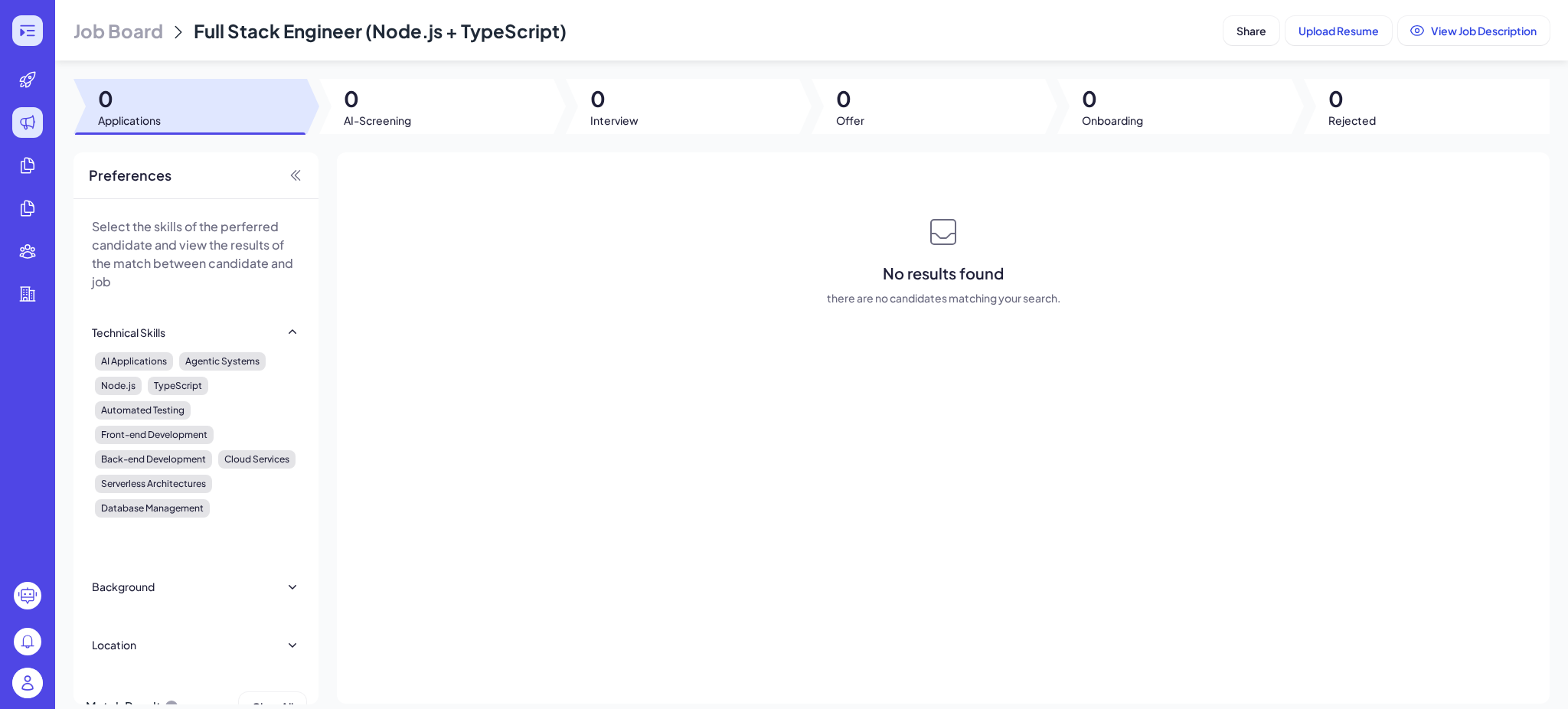 click at bounding box center (28, 31) 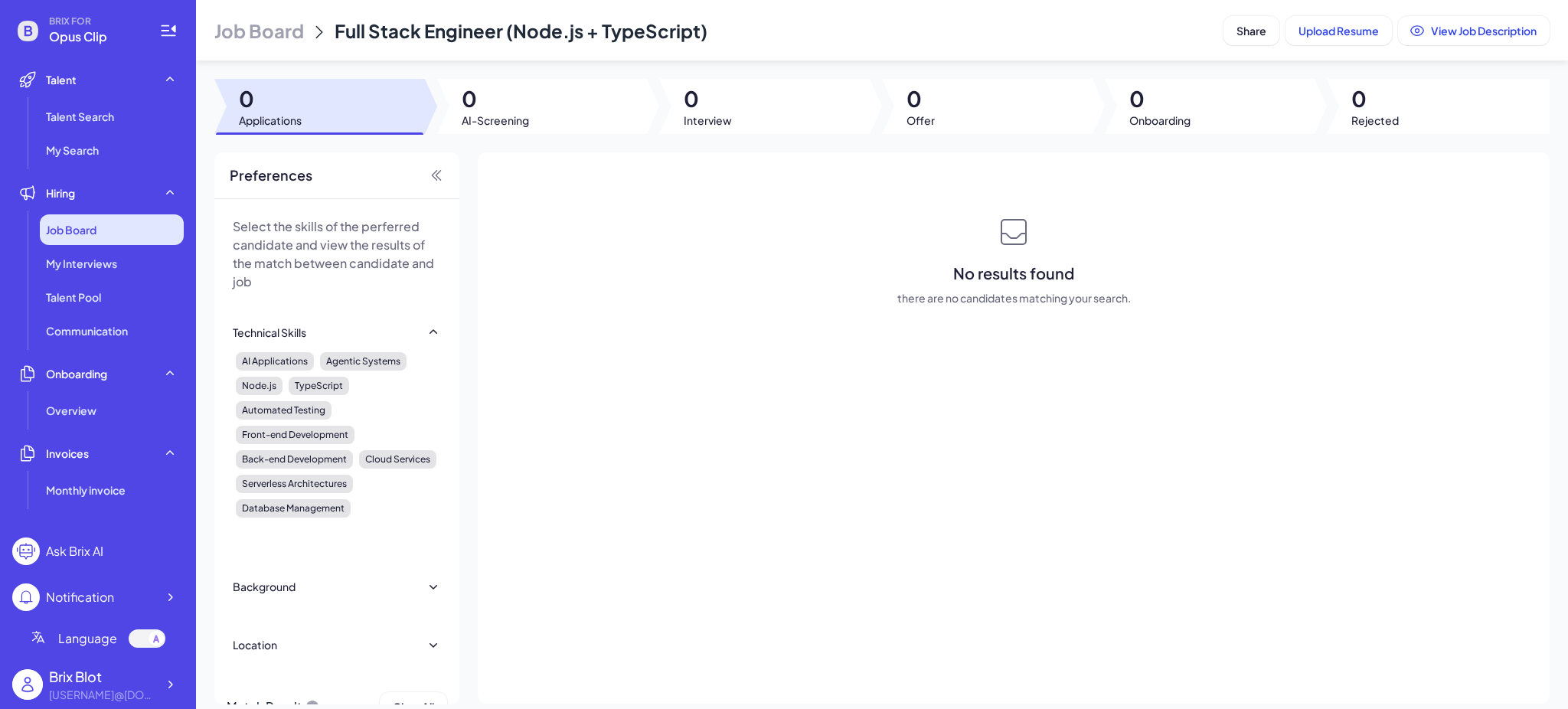 click on "Job Board" at bounding box center [71, 230] 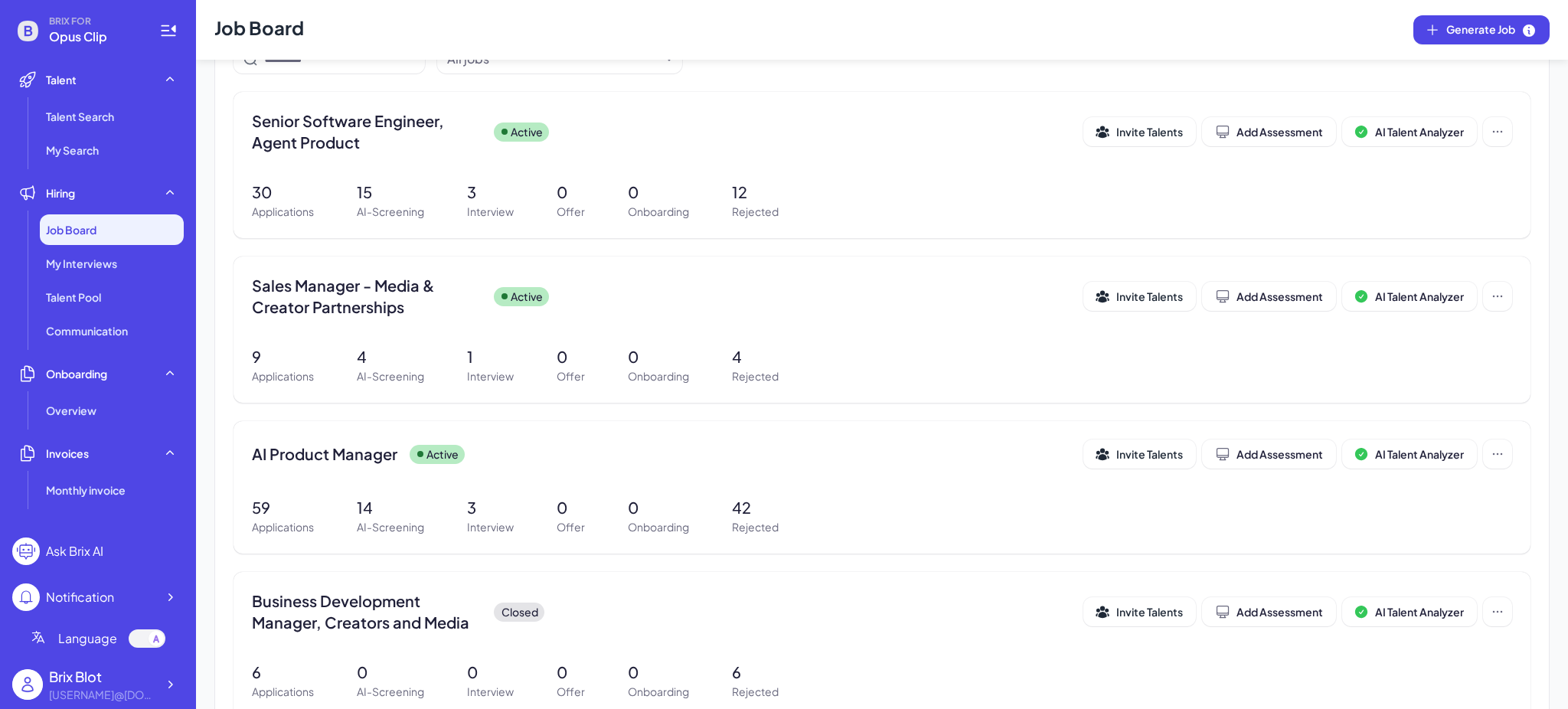 scroll, scrollTop: 102, scrollLeft: 0, axis: vertical 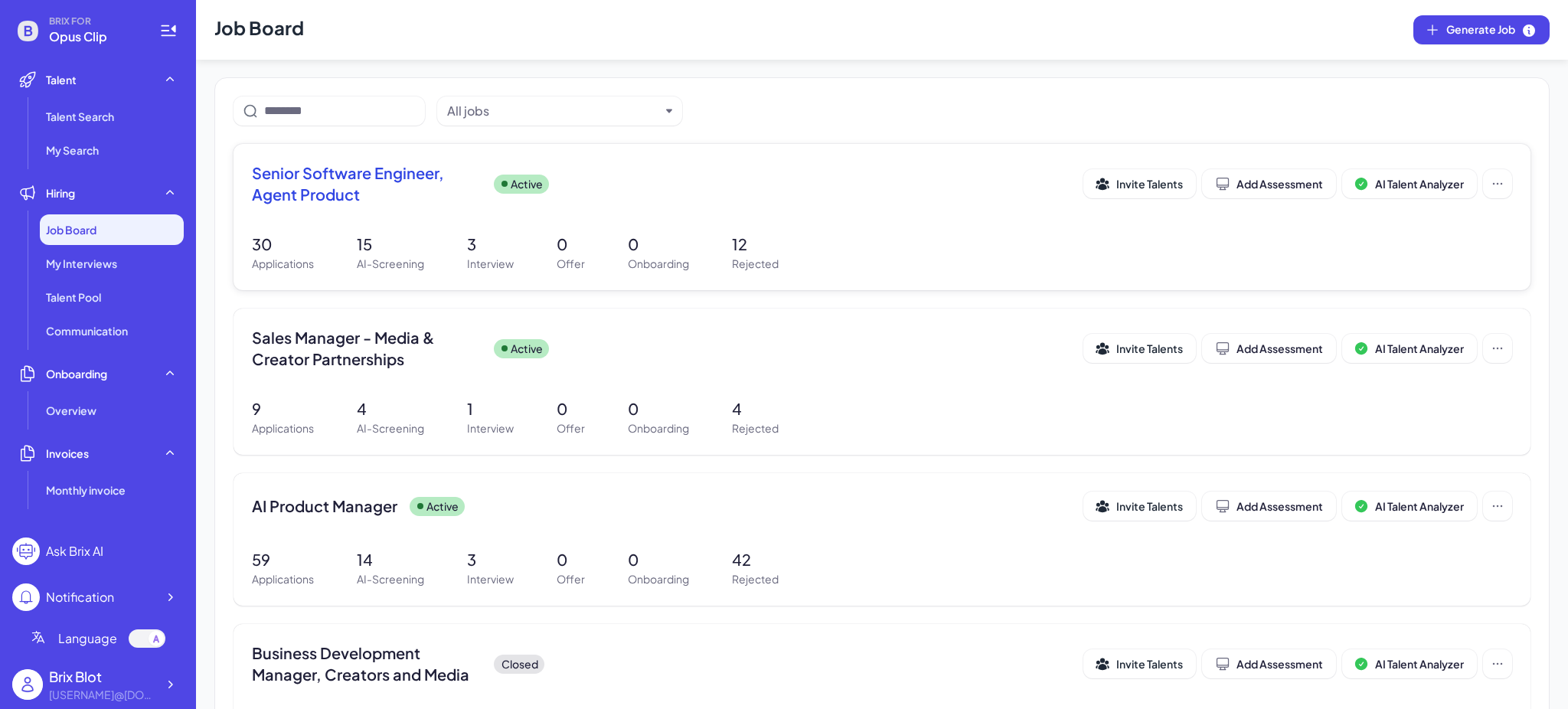 click on "[NUMBER] Applications [NUMBER] AI-Screening [NUMBER] Interview [NUMBER] Offer [NUMBER] Onboarding [NUMBER] Rejected" at bounding box center (882, 252) 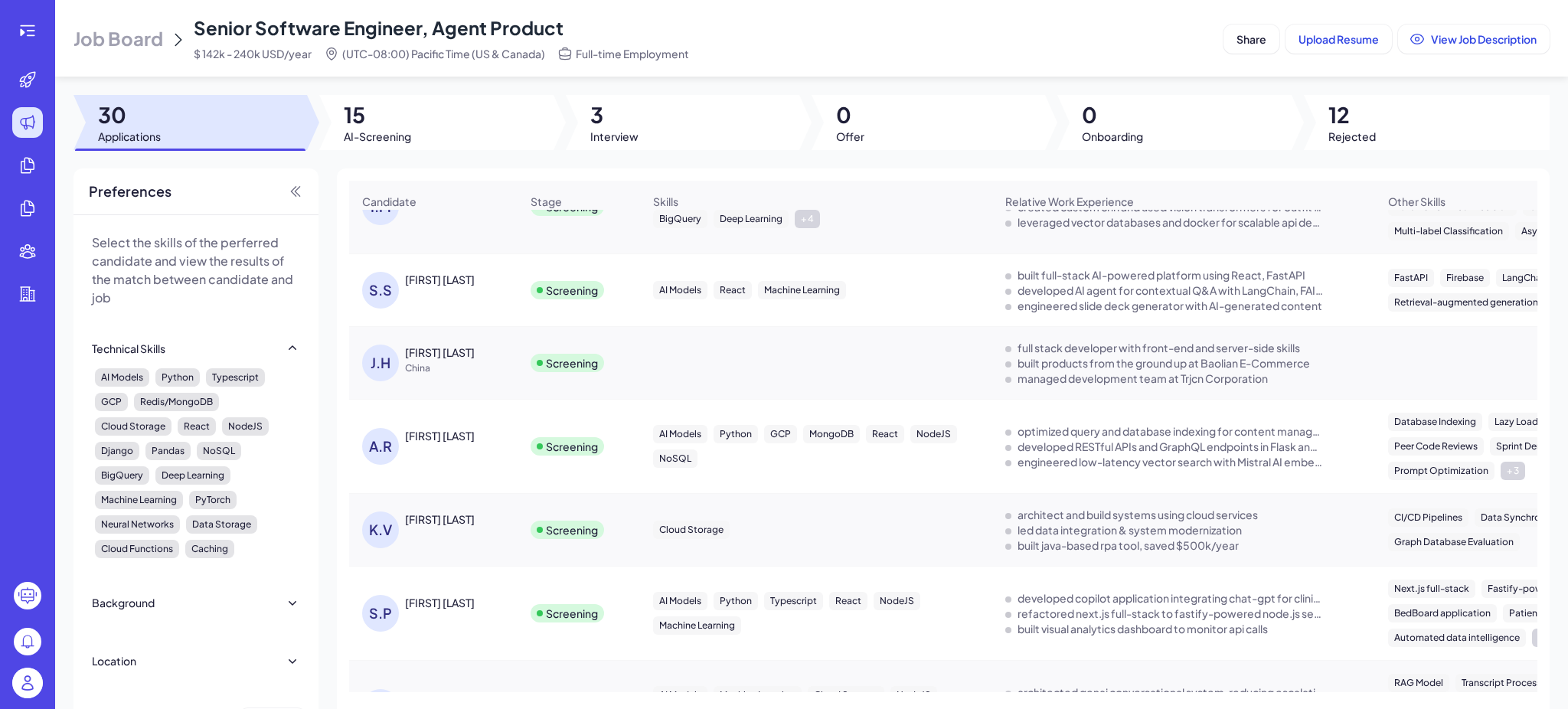scroll, scrollTop: 409, scrollLeft: 0, axis: vertical 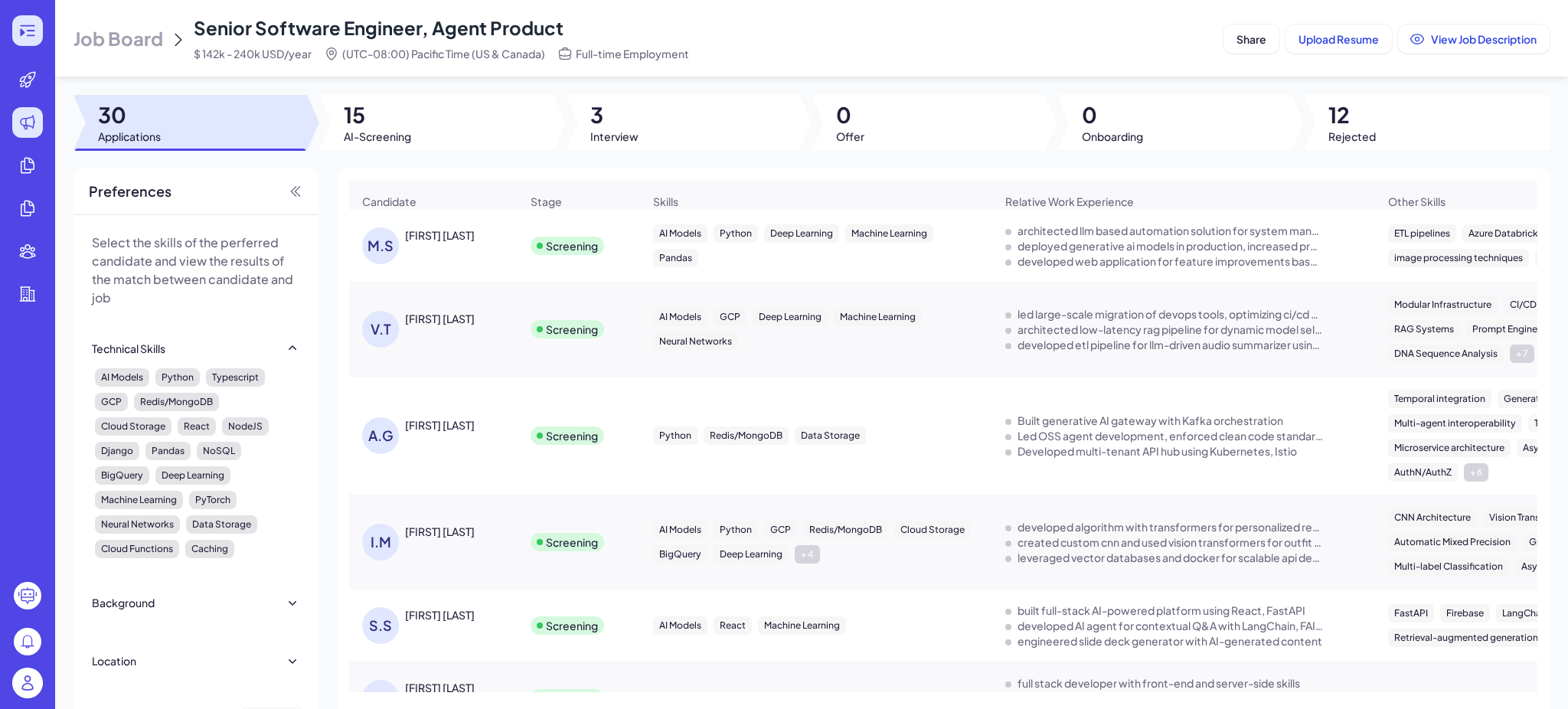 click 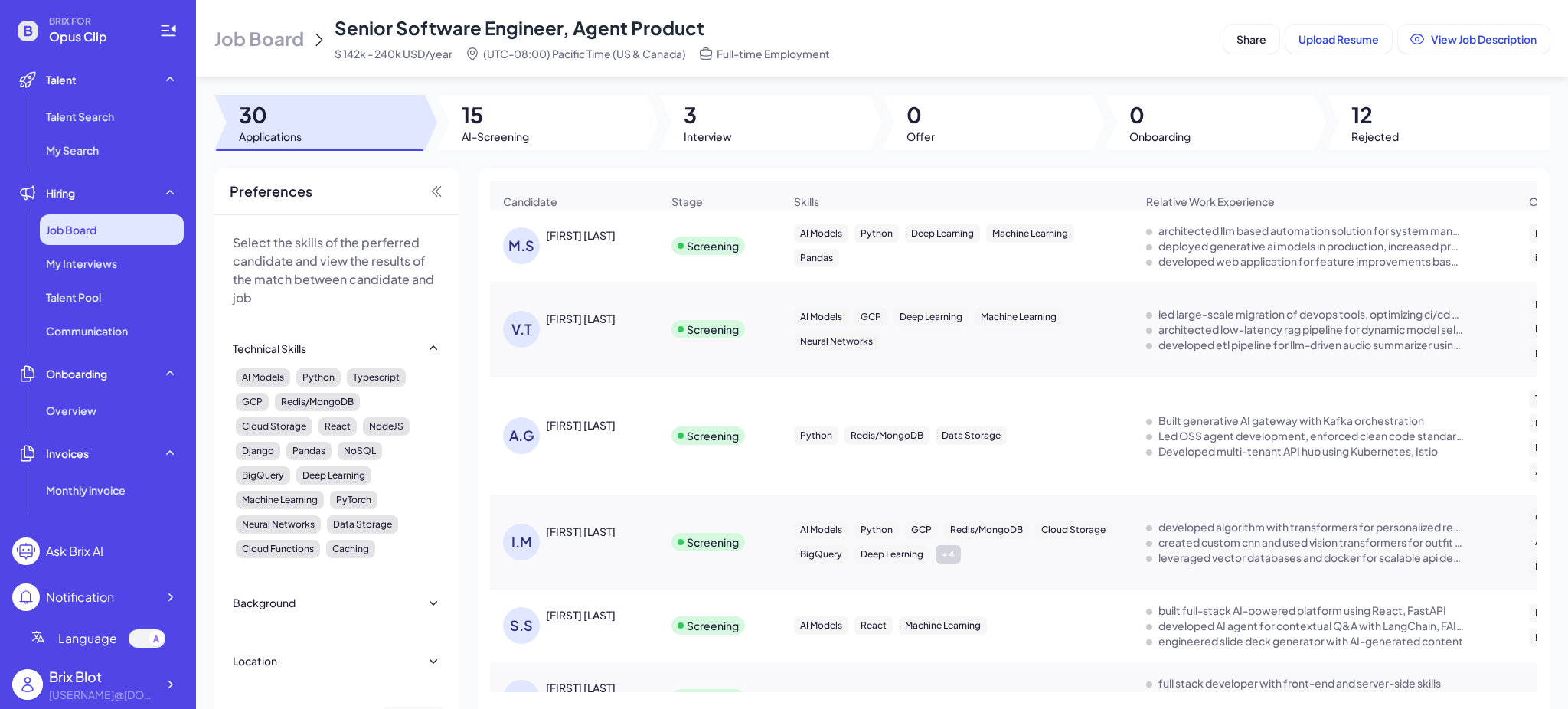 click on "Job Board" at bounding box center (71, 230) 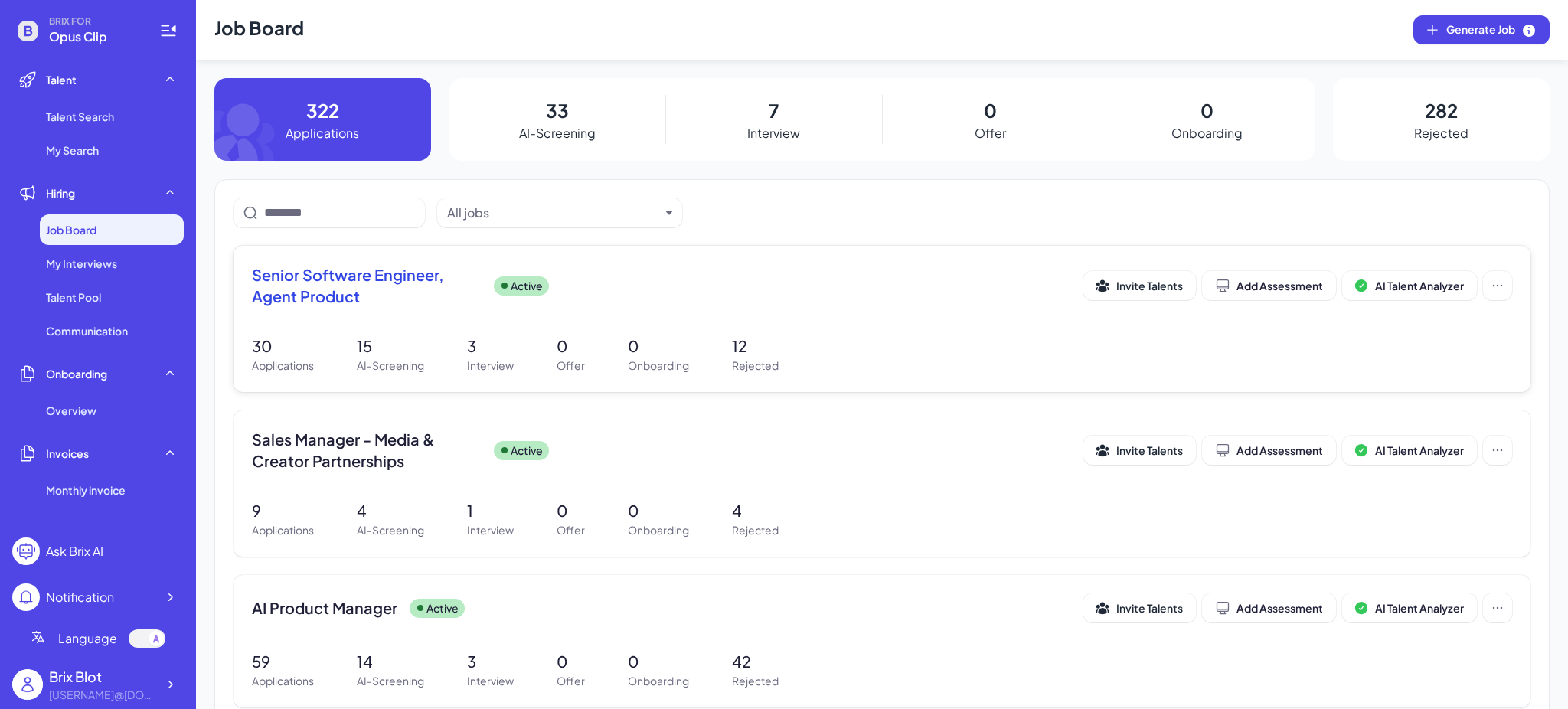 scroll, scrollTop: 102, scrollLeft: 0, axis: vertical 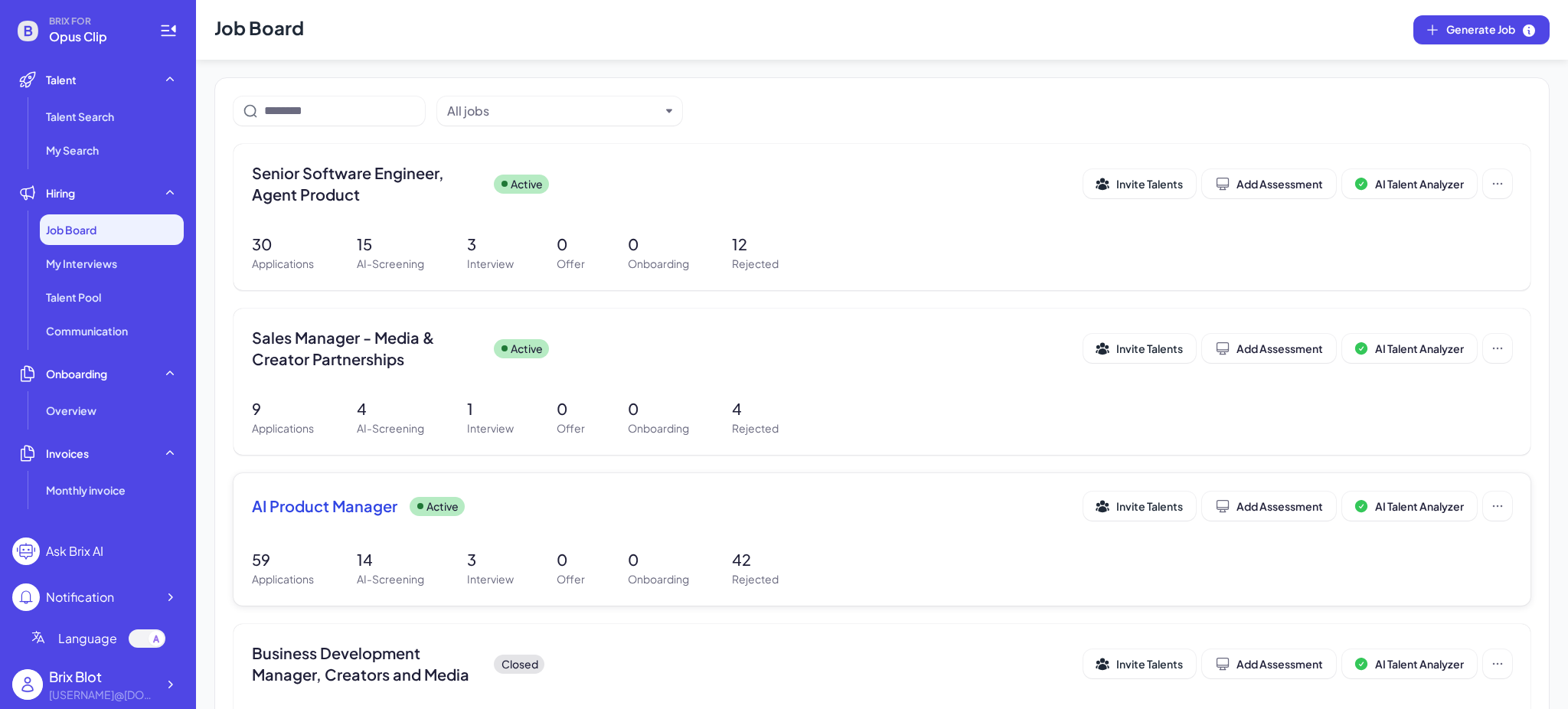 click on "AI Product Manager Active" at bounding box center [668, 506] 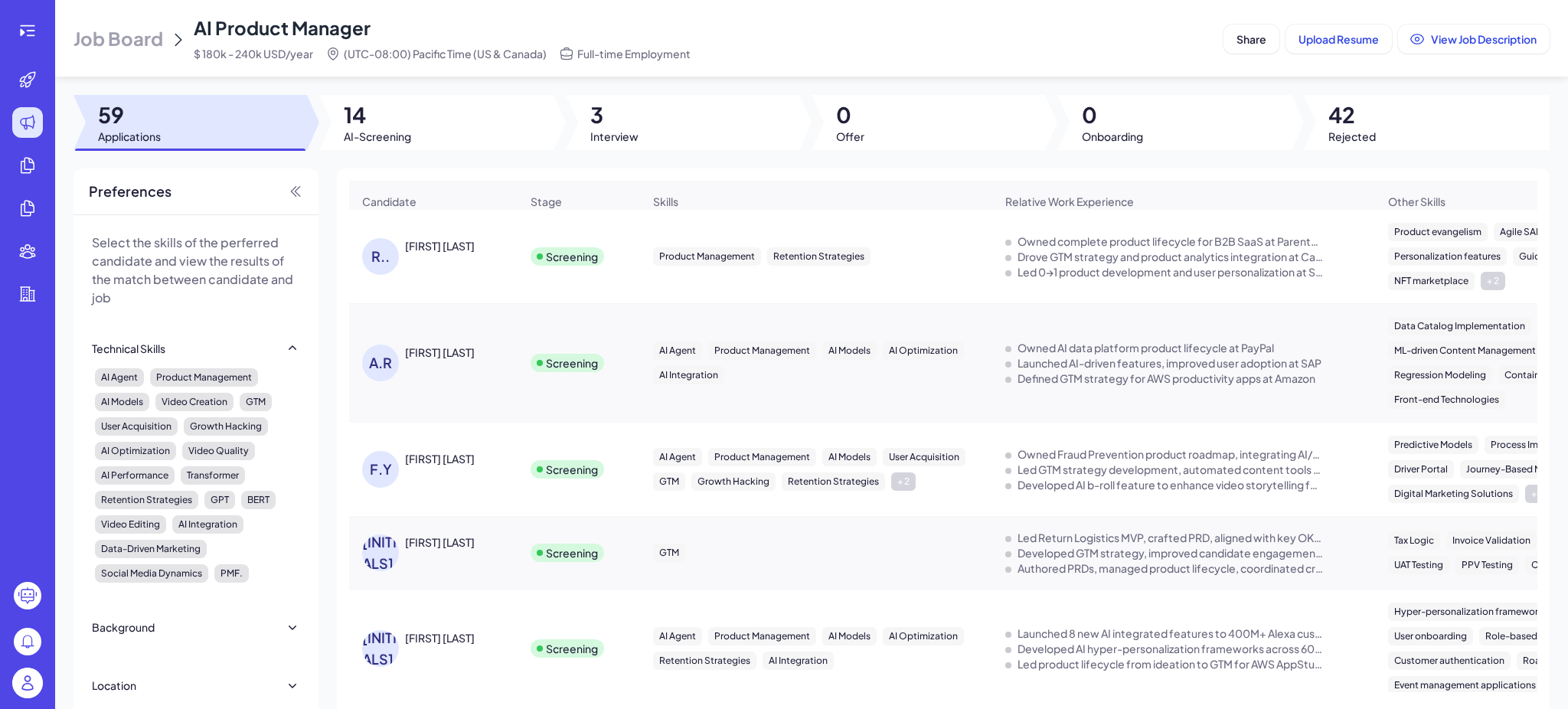 scroll, scrollTop: 546, scrollLeft: 0, axis: vertical 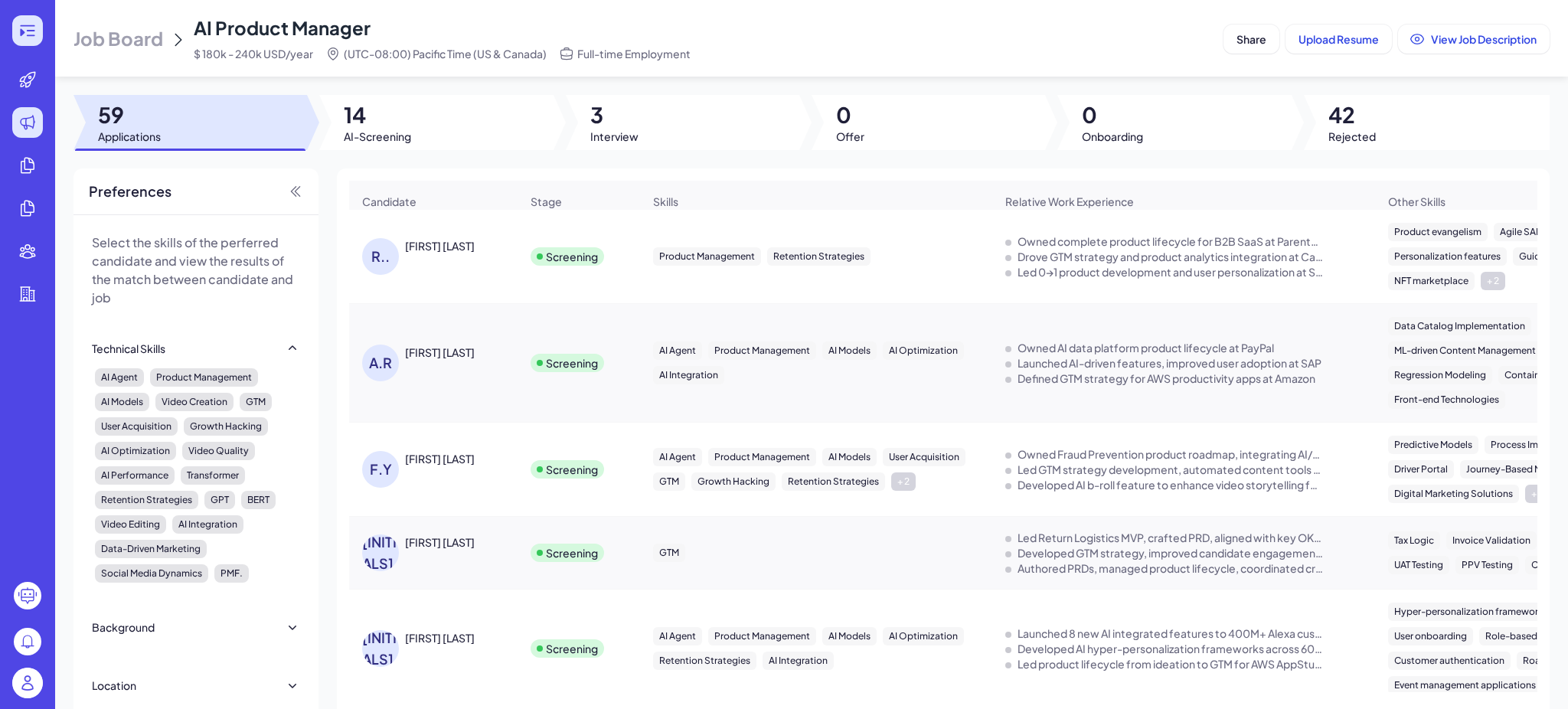 click at bounding box center (28, 31) 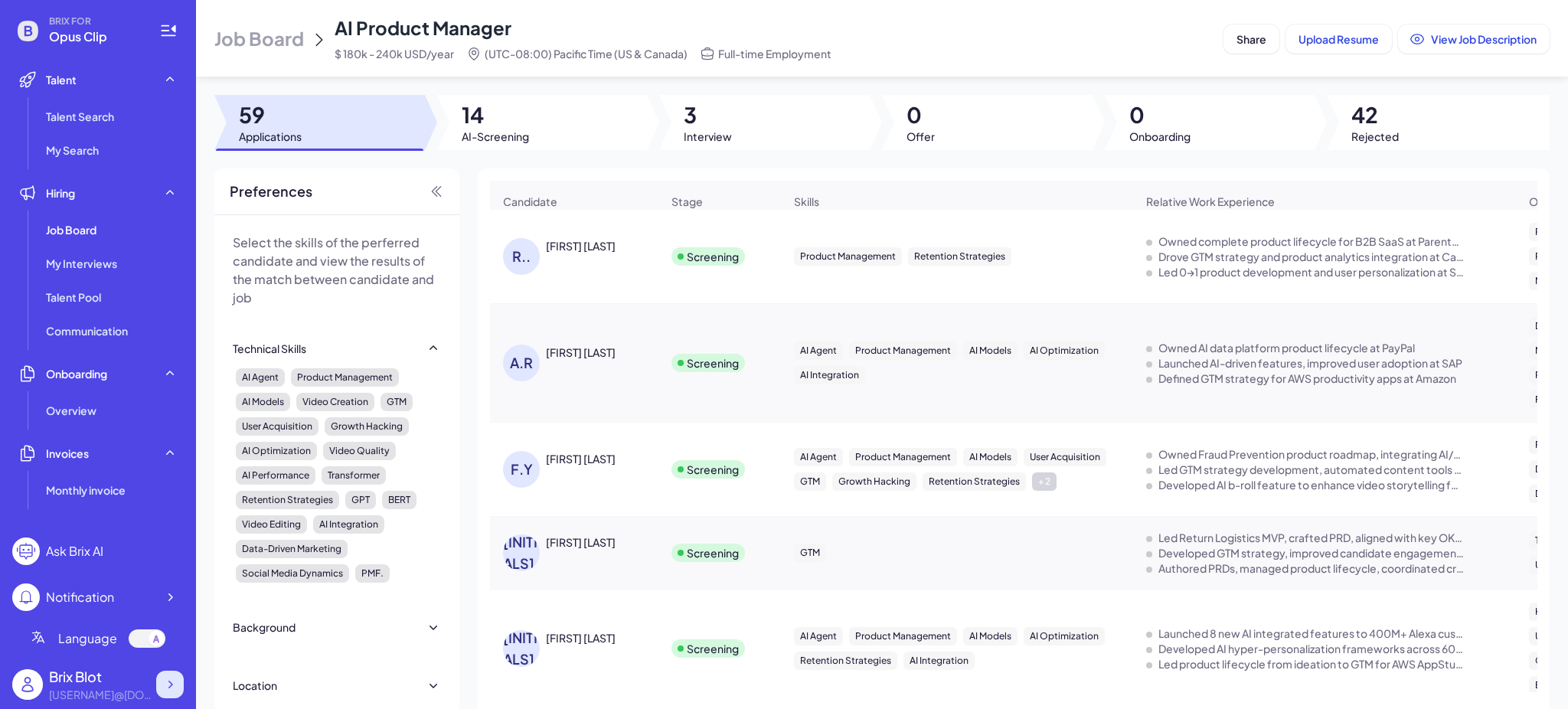 click 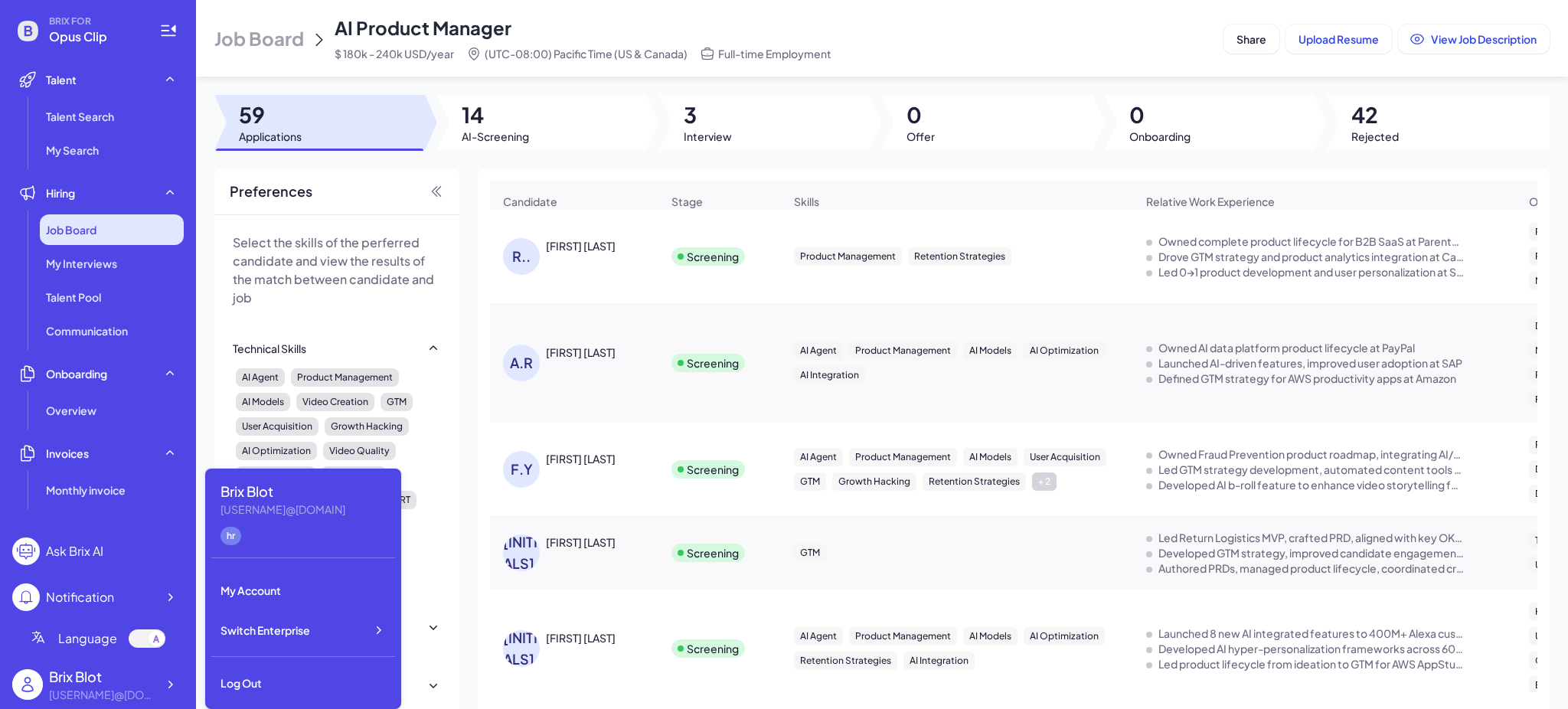 click on "Job Board" at bounding box center [112, 230] 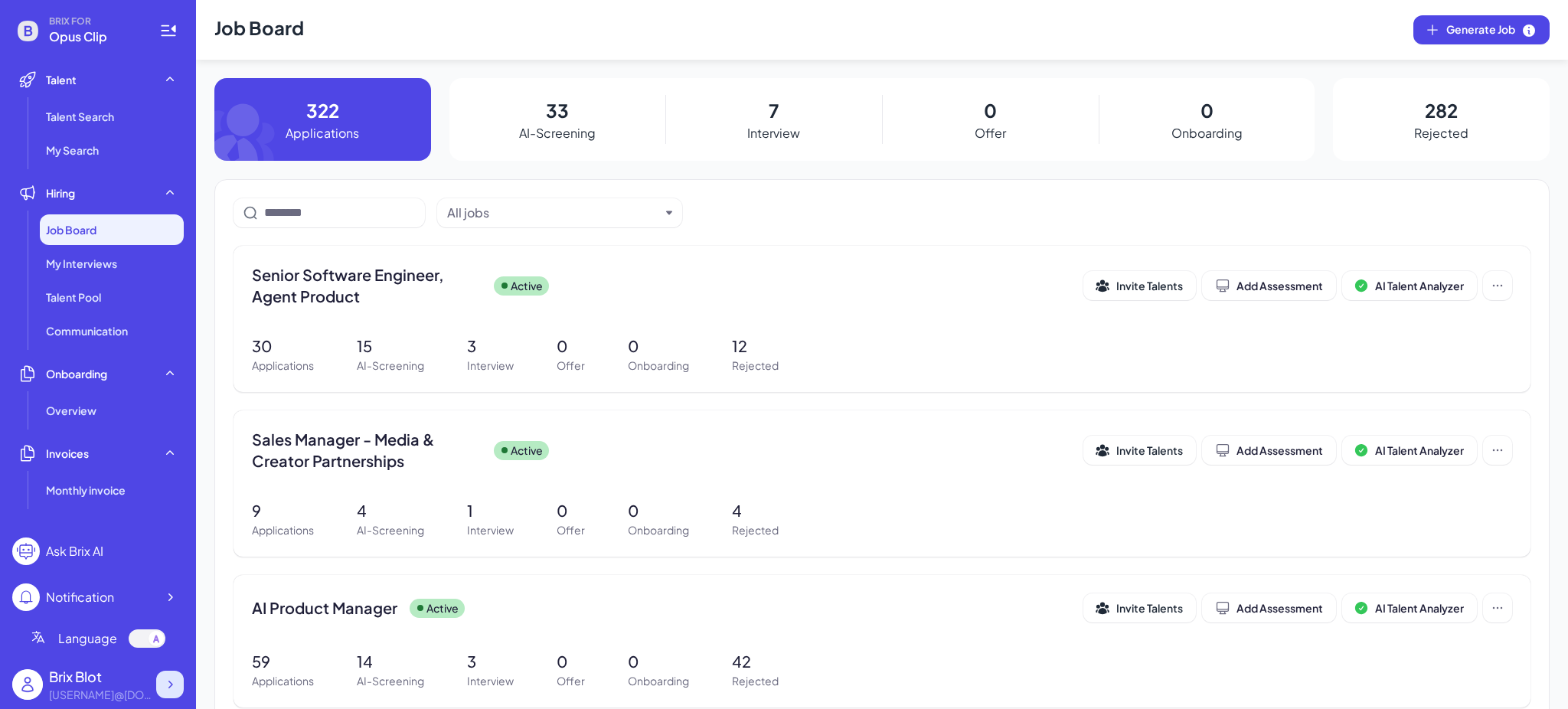 click 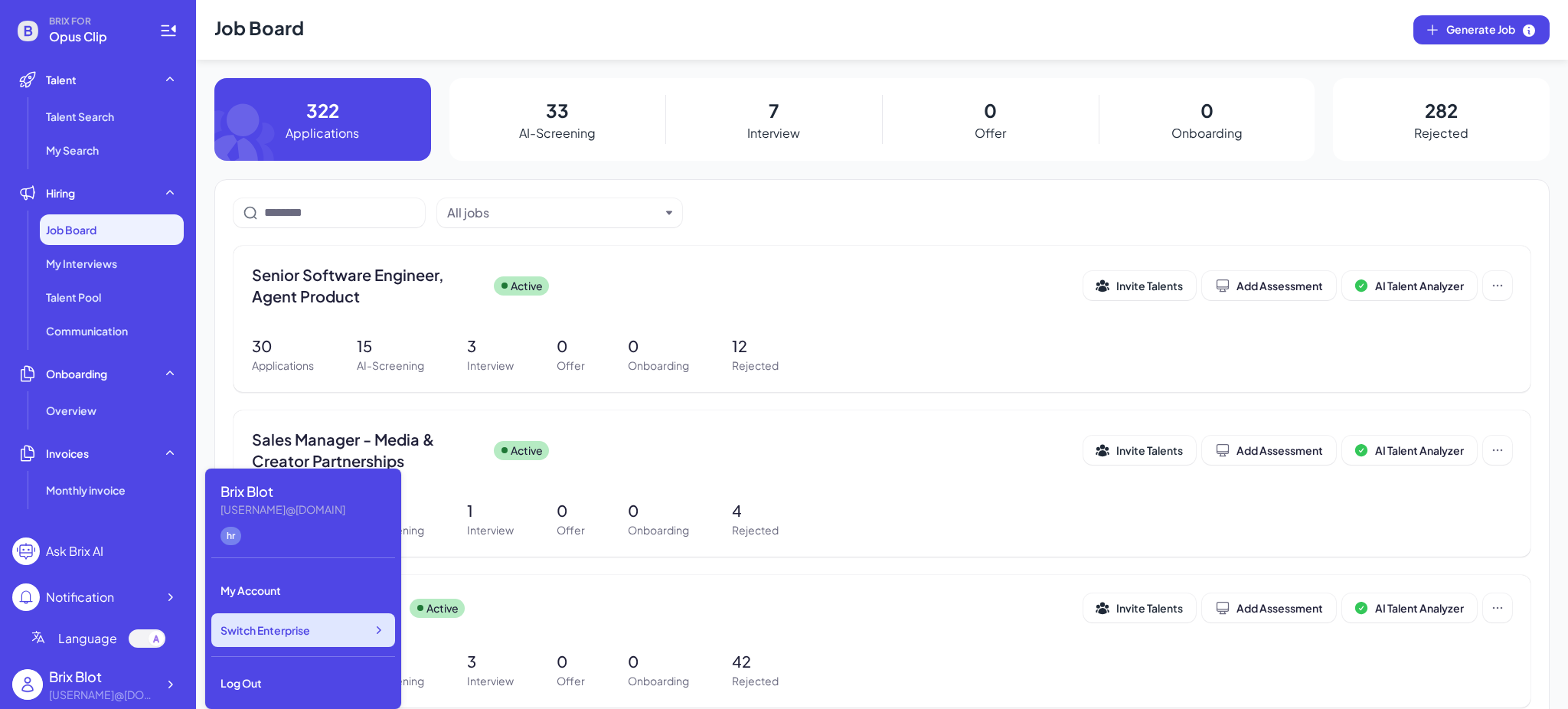 click on "Switch Enterprise" at bounding box center [303, 630] 